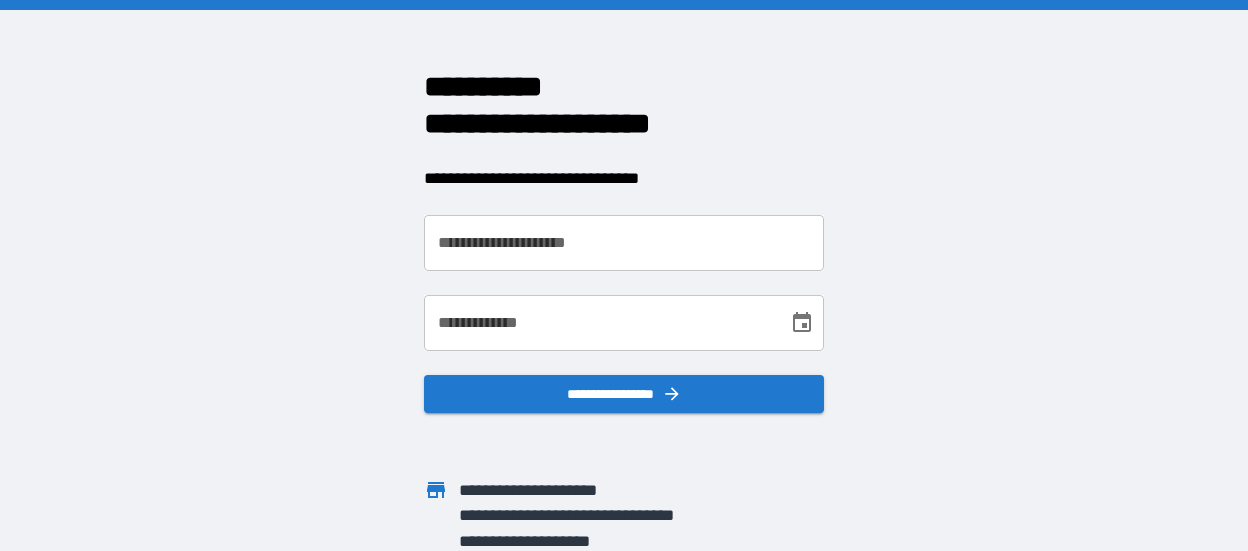 scroll, scrollTop: 0, scrollLeft: 0, axis: both 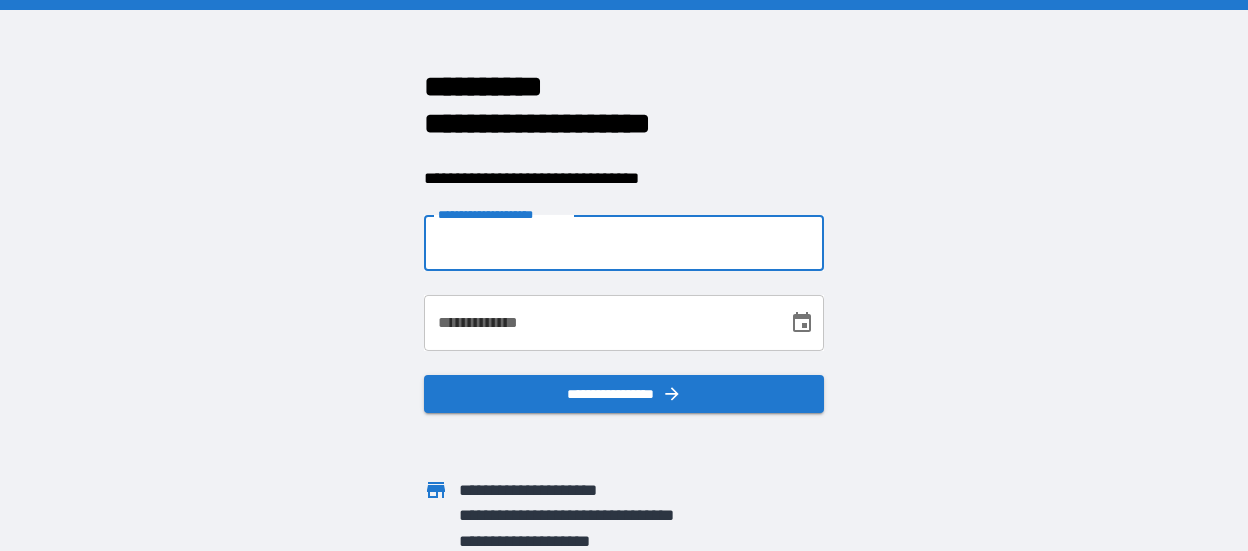 click on "**********" at bounding box center [624, 243] 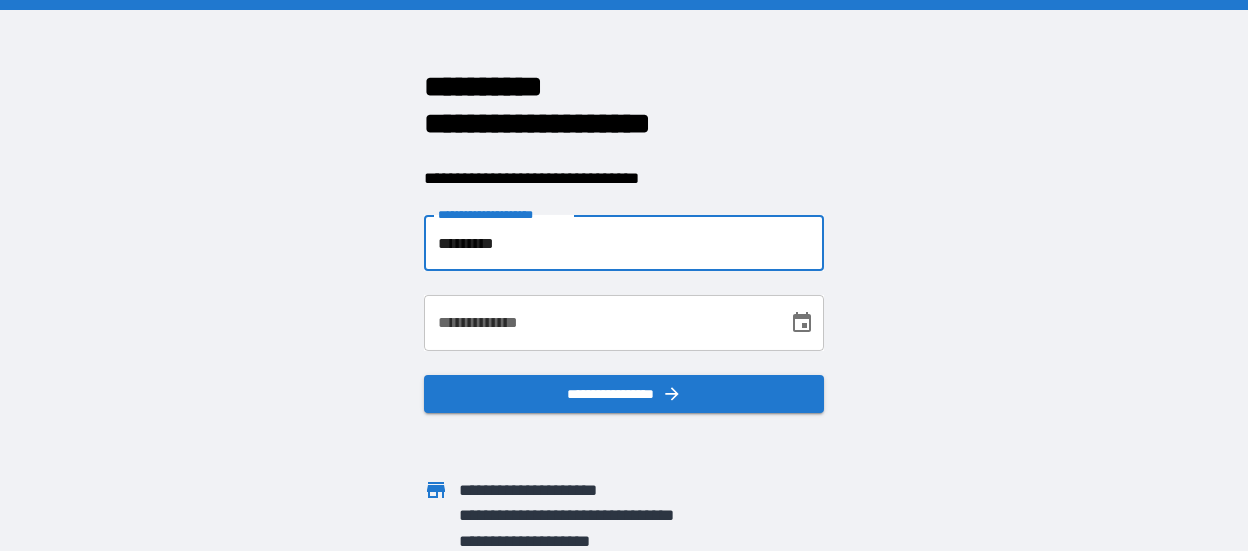 type on "**********" 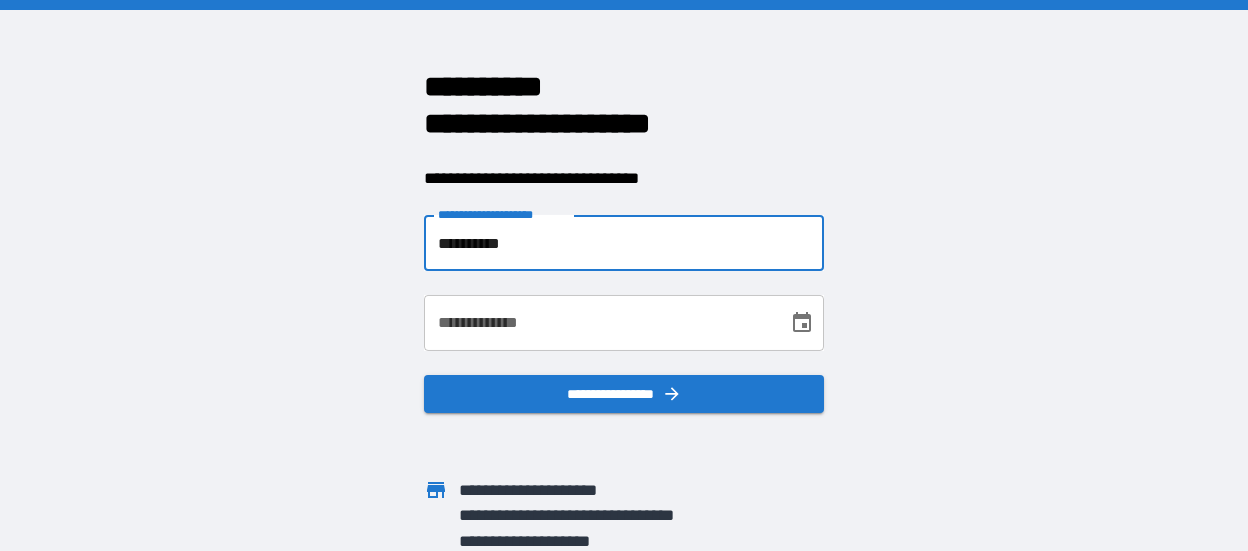 drag, startPoint x: 540, startPoint y: 246, endPoint x: 348, endPoint y: 239, distance: 192.12756 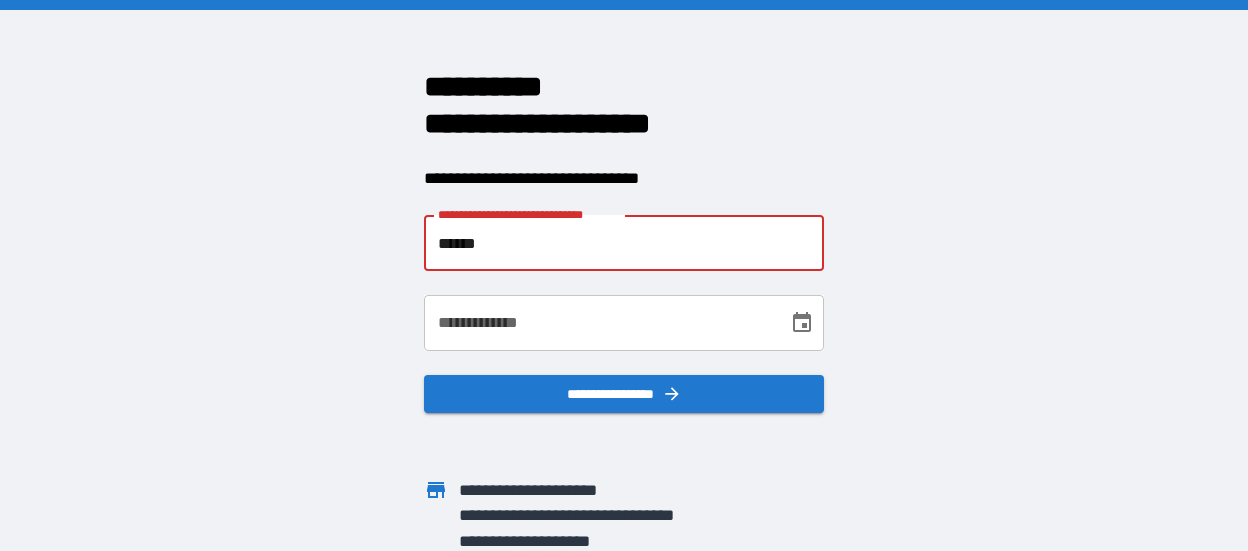 type on "**********" 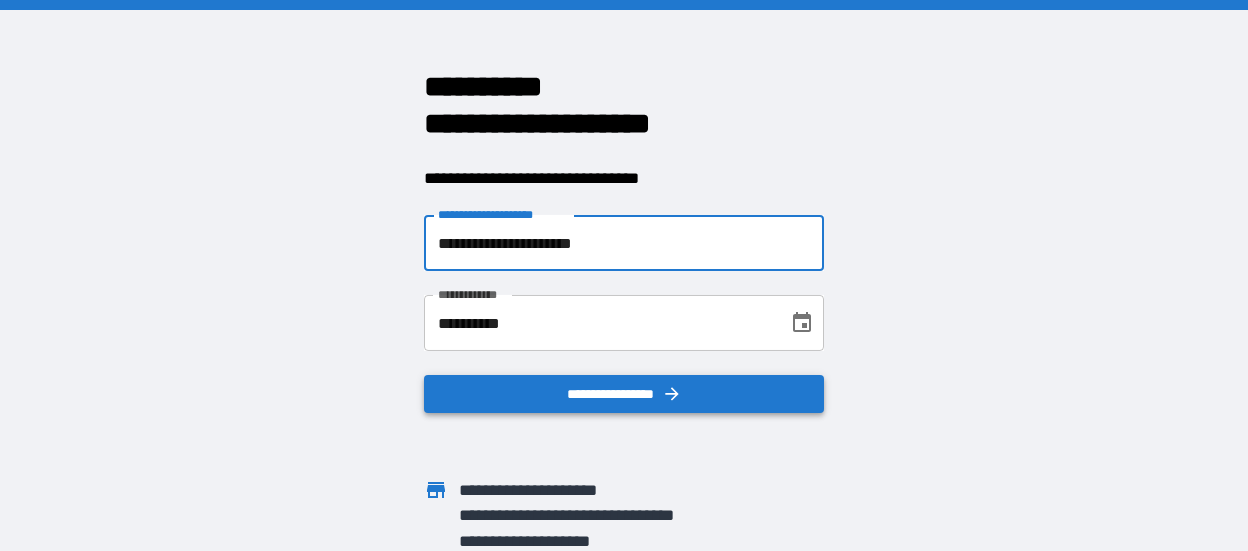 click on "**********" at bounding box center (624, 394) 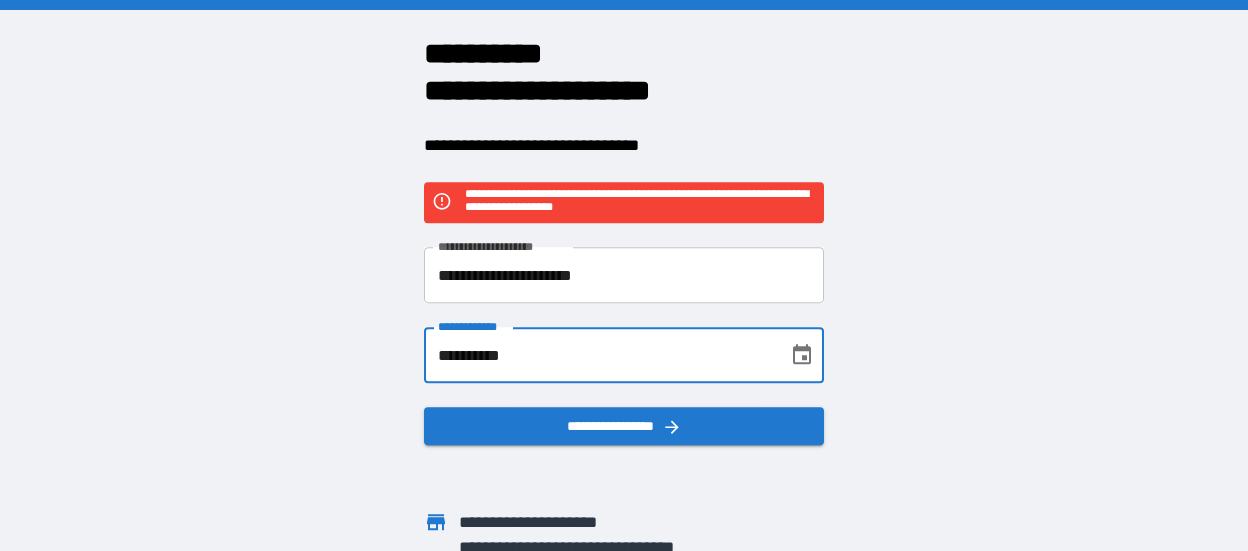 drag, startPoint x: 542, startPoint y: 353, endPoint x: 360, endPoint y: 352, distance: 182.00275 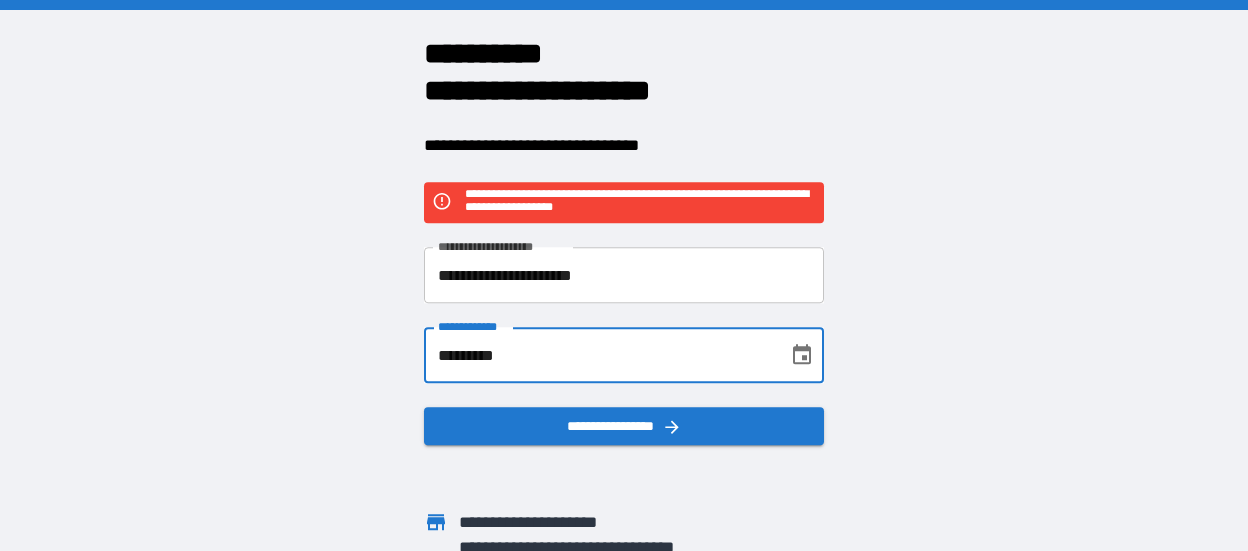type on "**********" 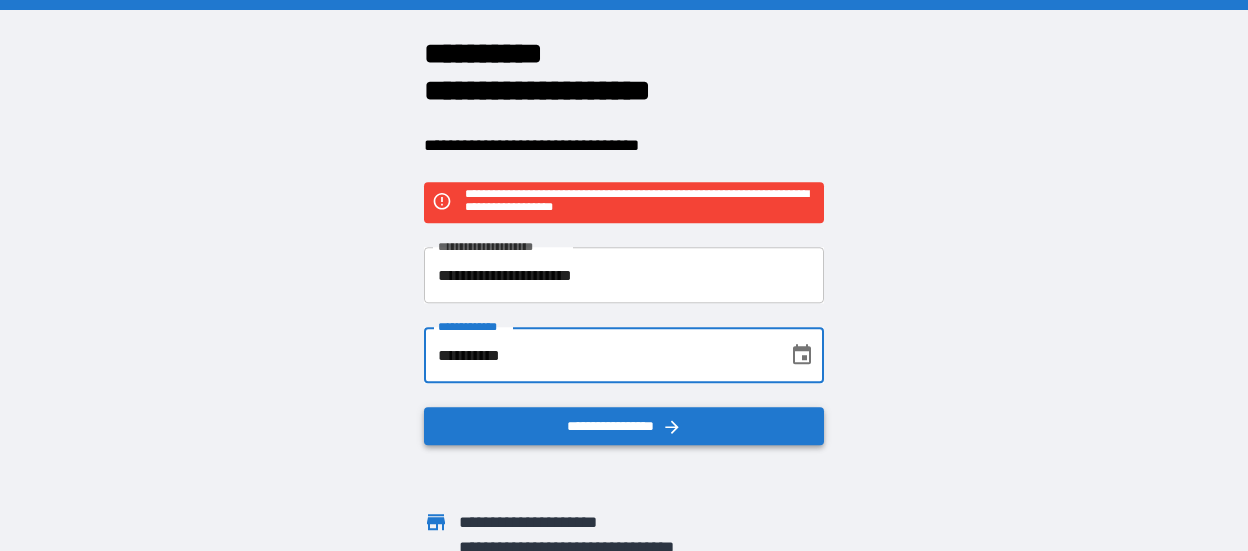 click on "**********" at bounding box center [624, 427] 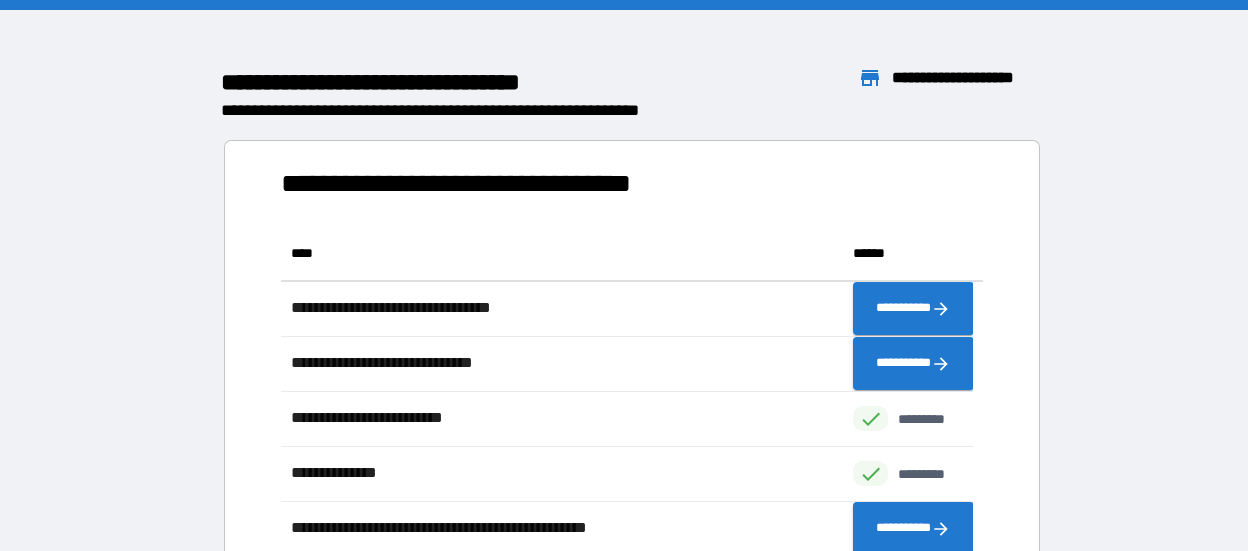 scroll, scrollTop: 16, scrollLeft: 16, axis: both 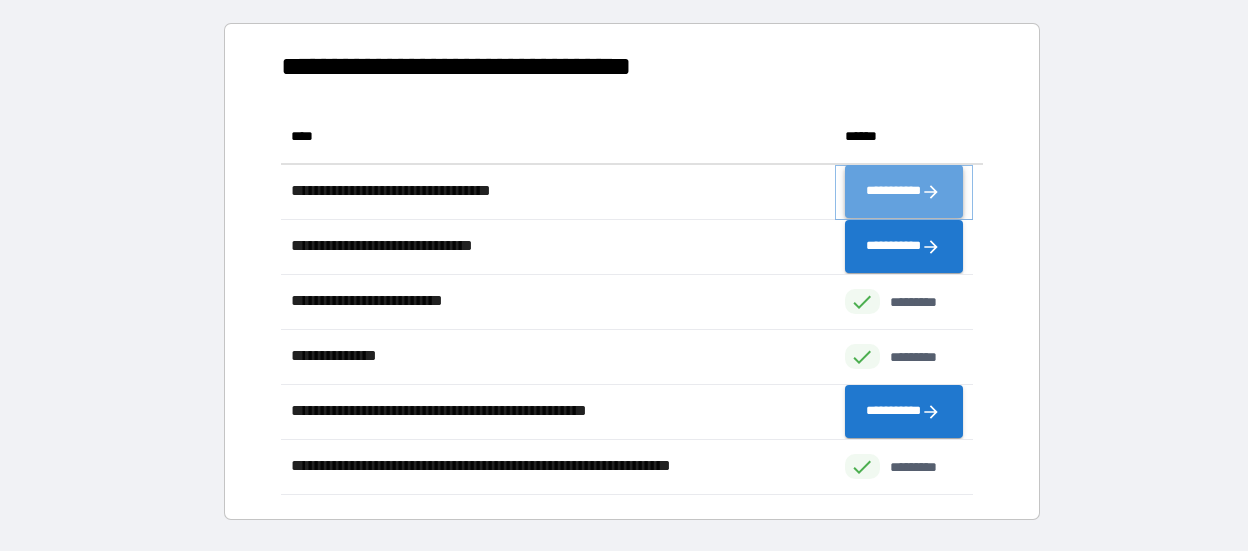 click on "**********" at bounding box center (904, 192) 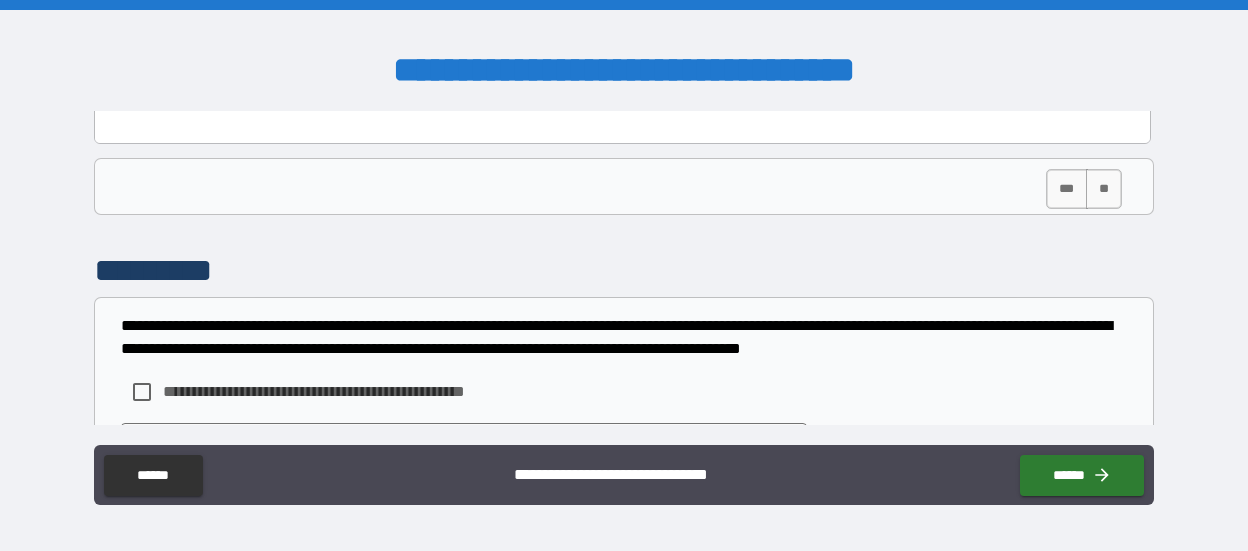 scroll, scrollTop: 6112, scrollLeft: 0, axis: vertical 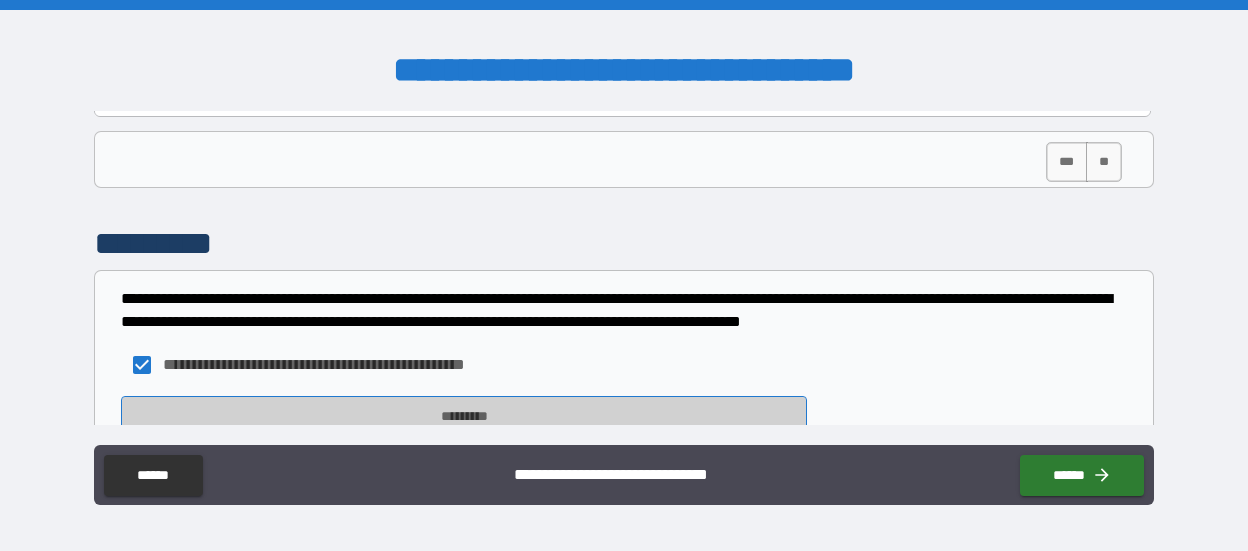 click on "*********" at bounding box center (464, 416) 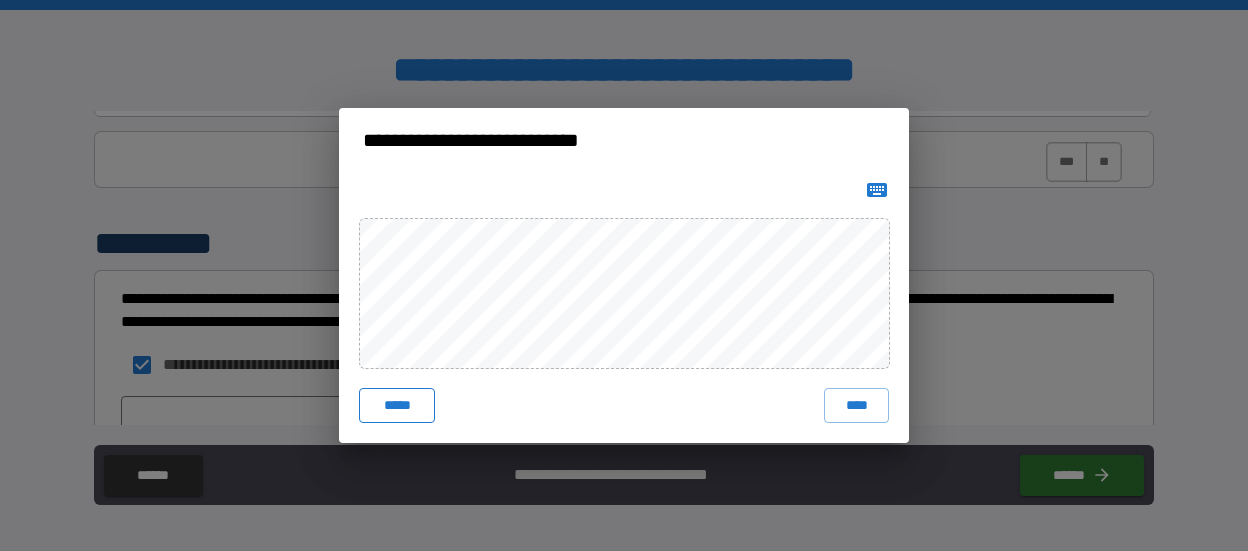 click on "*****" at bounding box center (397, 406) 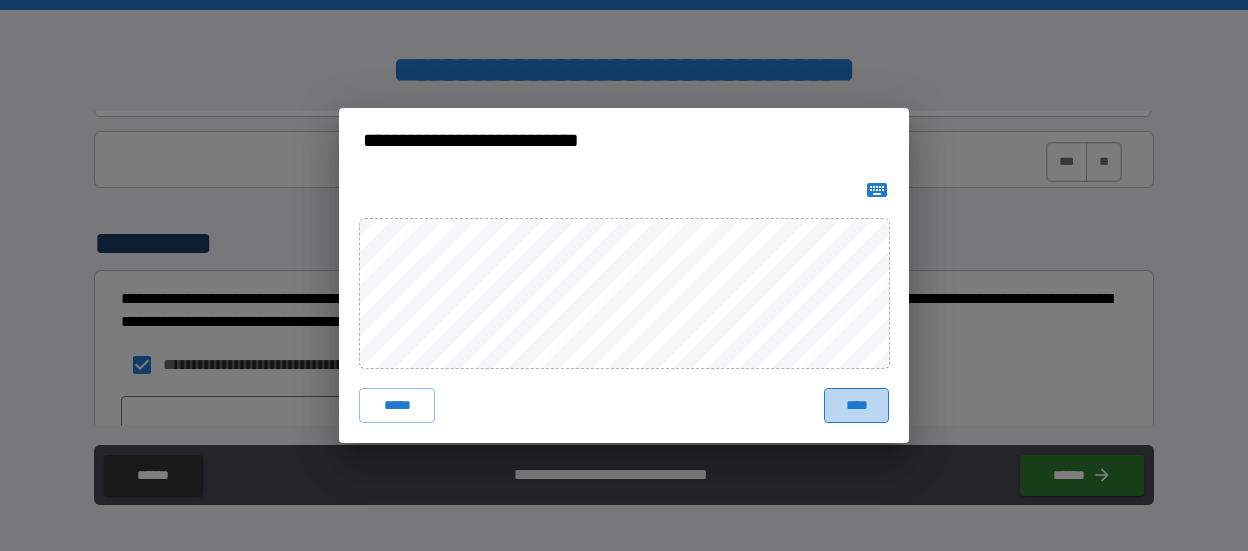 click on "****" at bounding box center (856, 406) 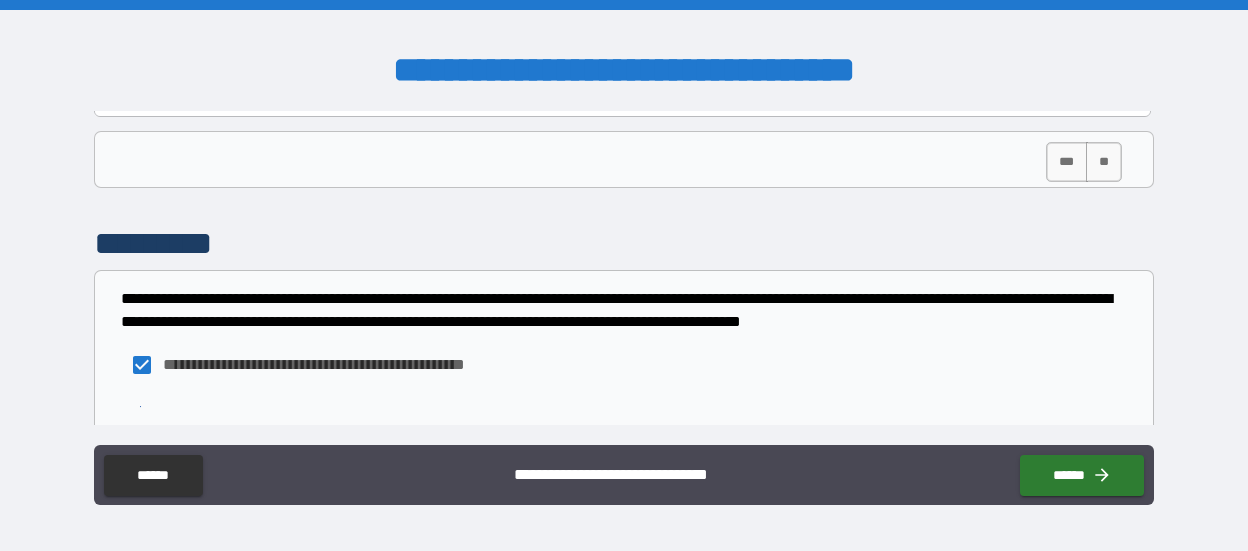 click on "**********" at bounding box center (624, 275) 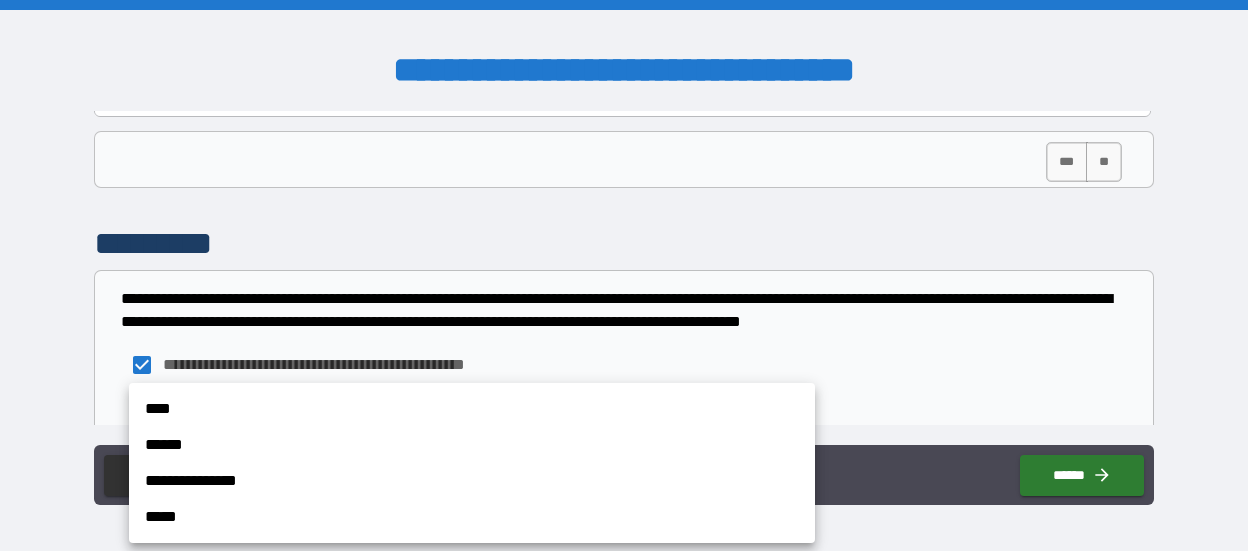 click on "**********" at bounding box center [472, 481] 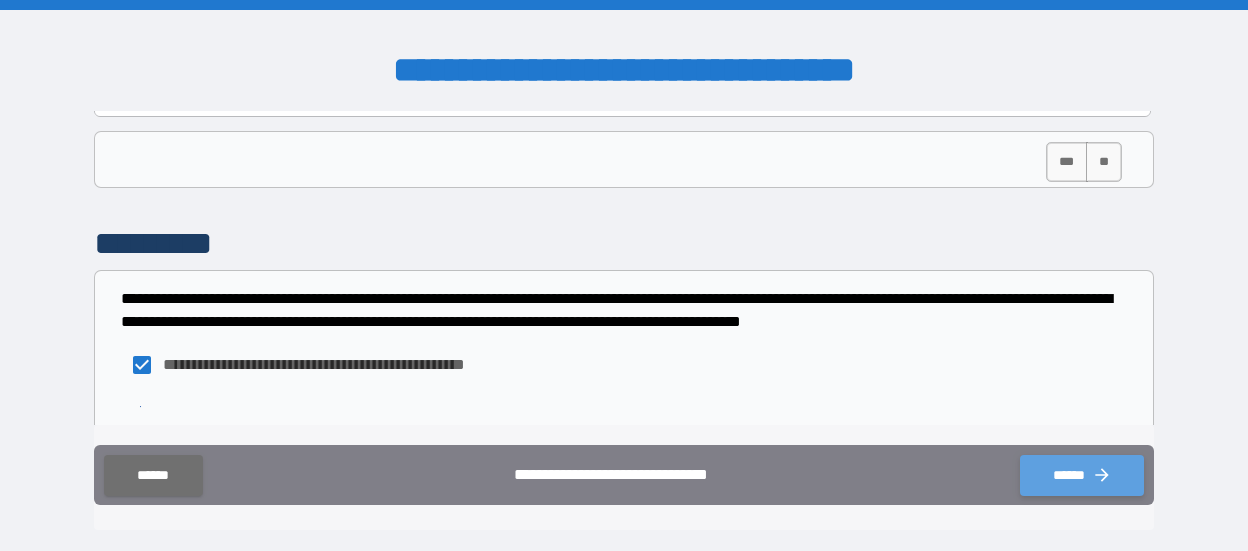 click 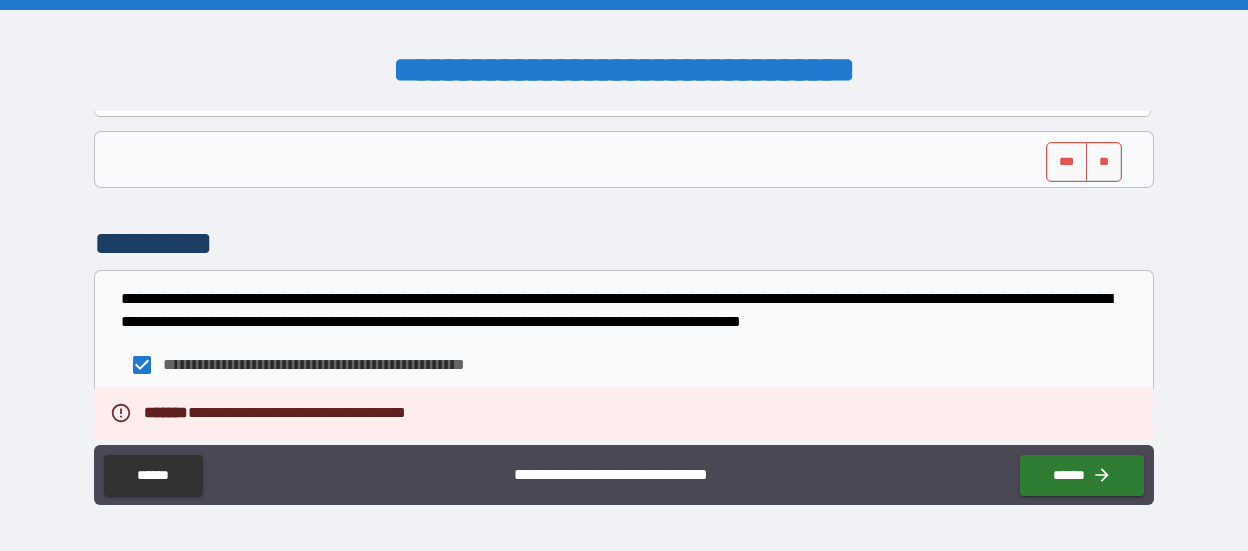 scroll, scrollTop: 5838, scrollLeft: 0, axis: vertical 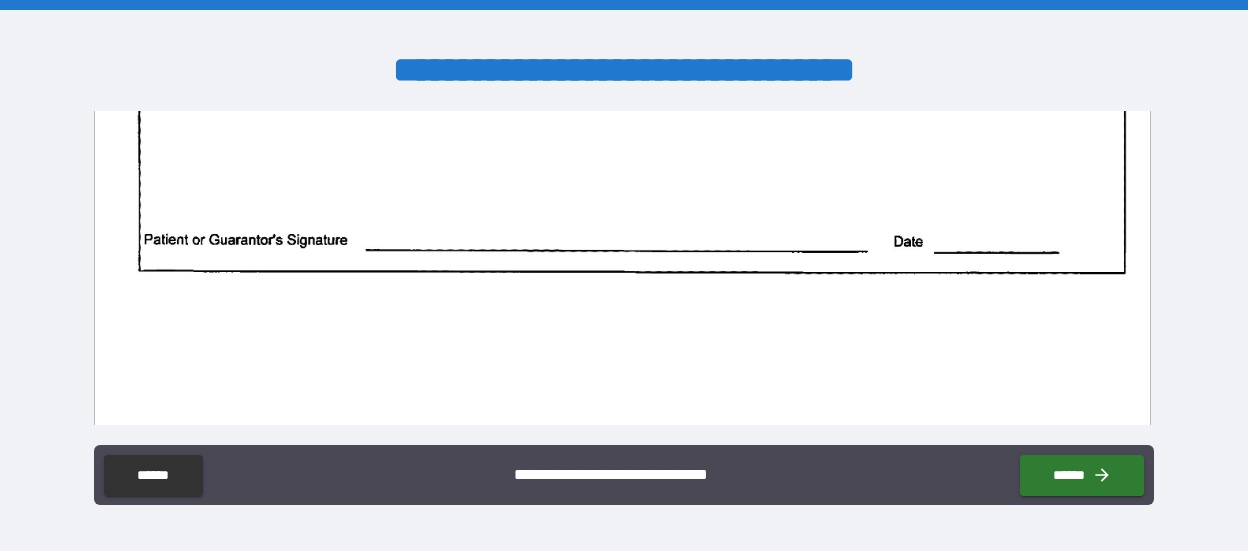 click at bounding box center [623, 40] 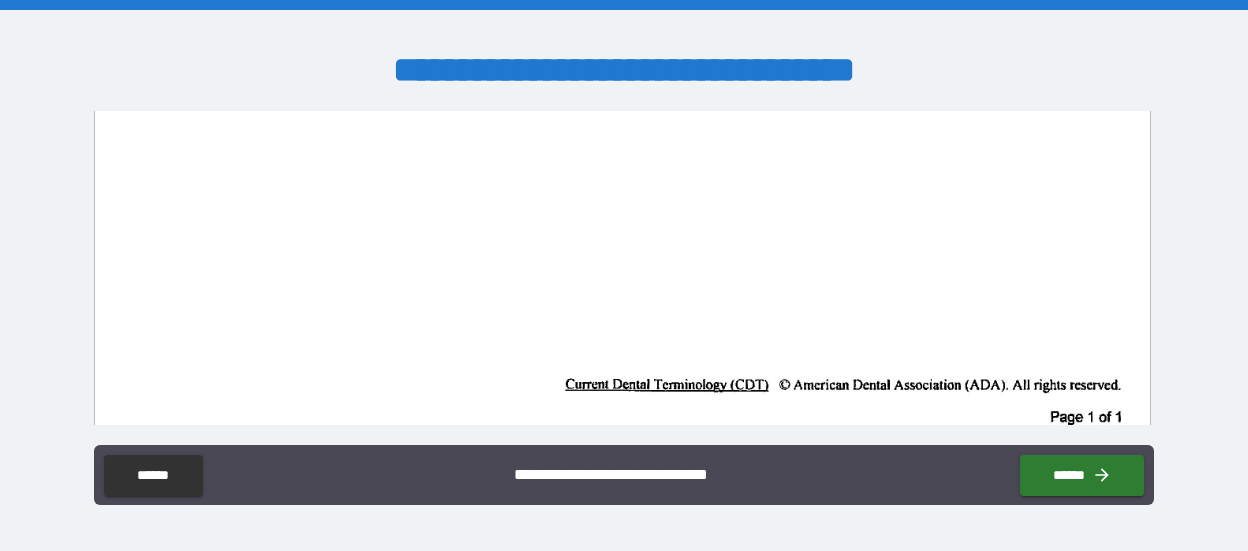 scroll, scrollTop: 2655, scrollLeft: 0, axis: vertical 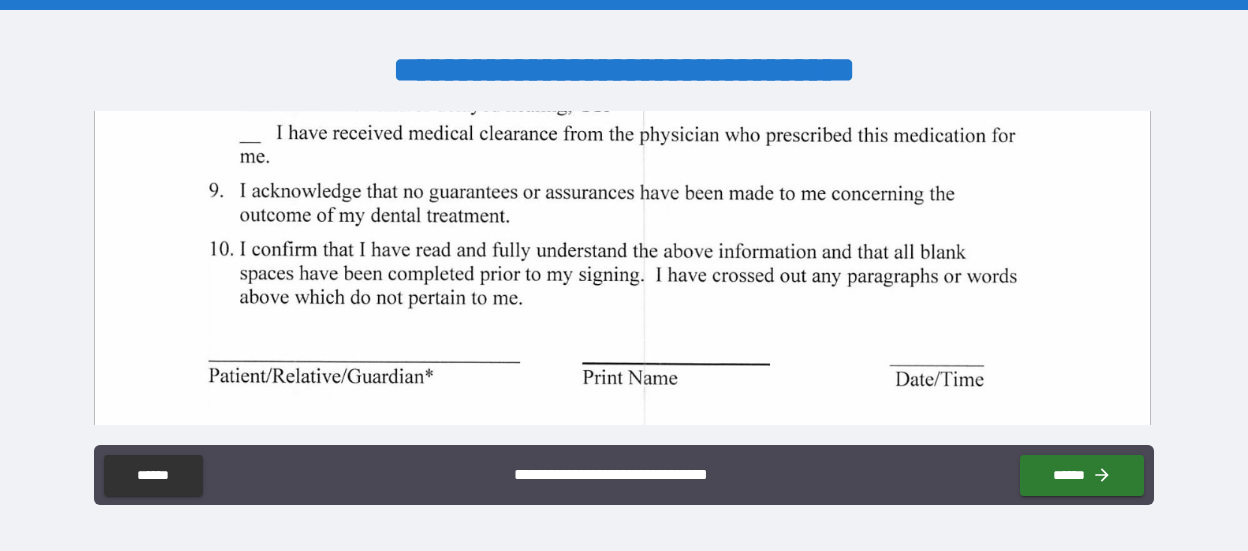 click at bounding box center (623, 542) 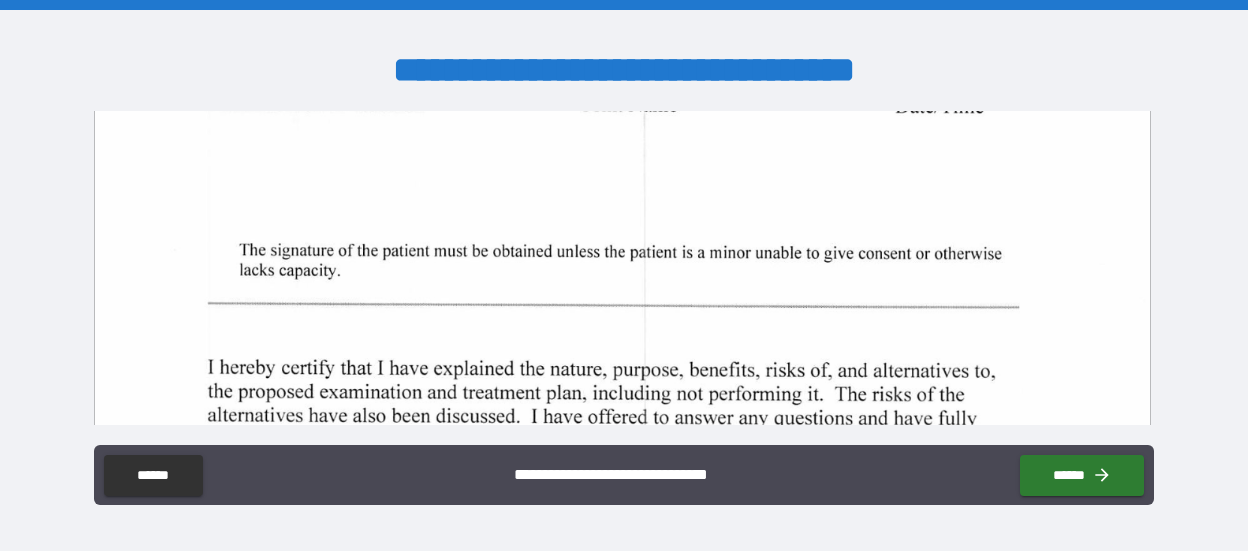 scroll, scrollTop: 5363, scrollLeft: 0, axis: vertical 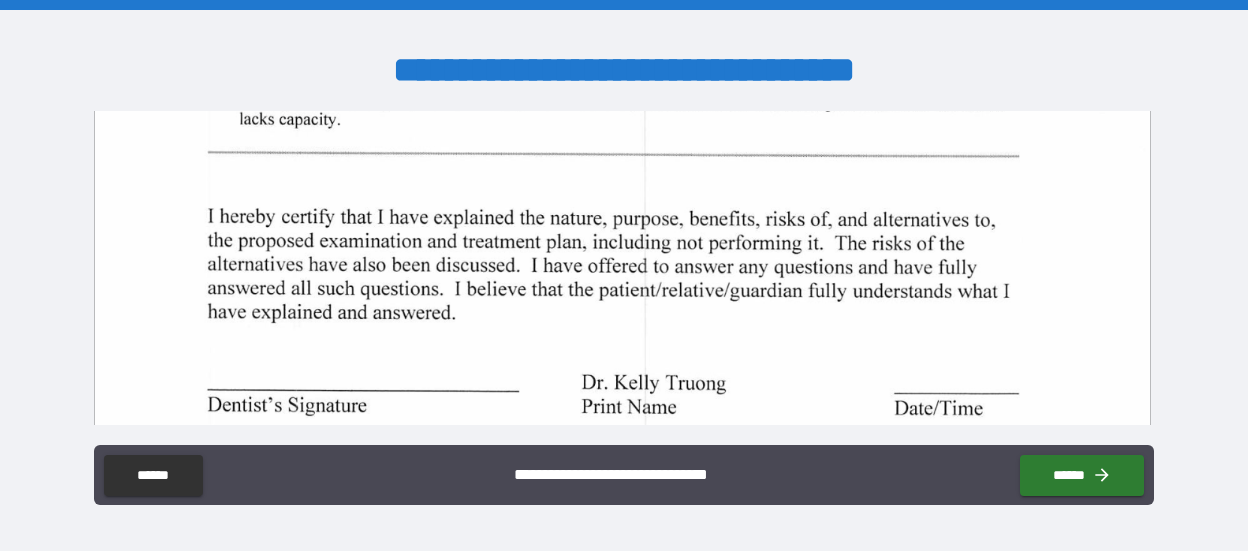 click at bounding box center (623, 118) 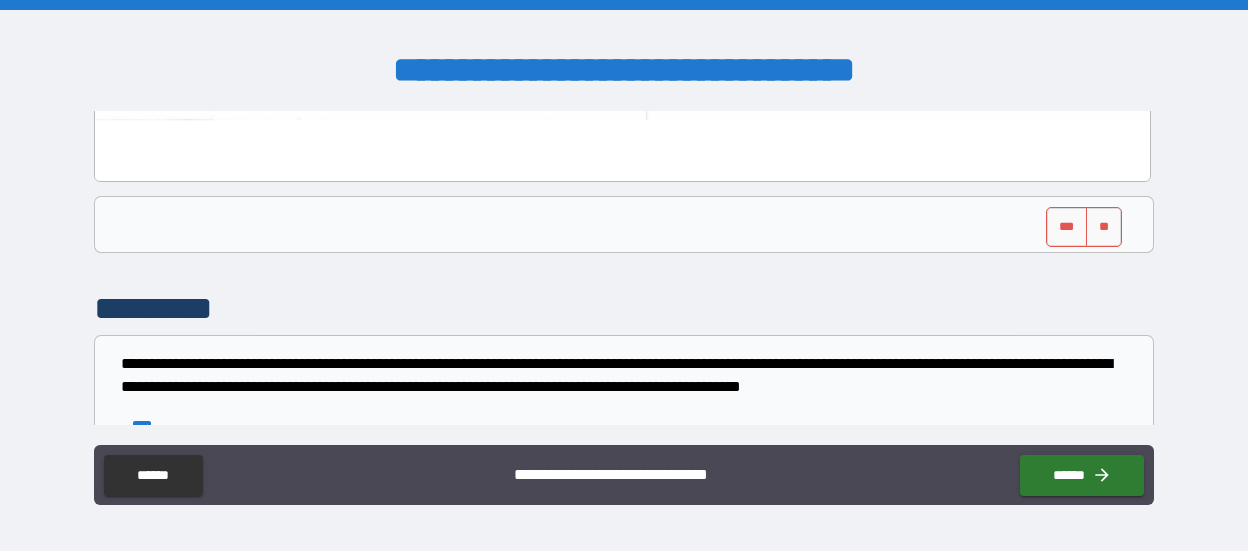 scroll, scrollTop: 6129, scrollLeft: 0, axis: vertical 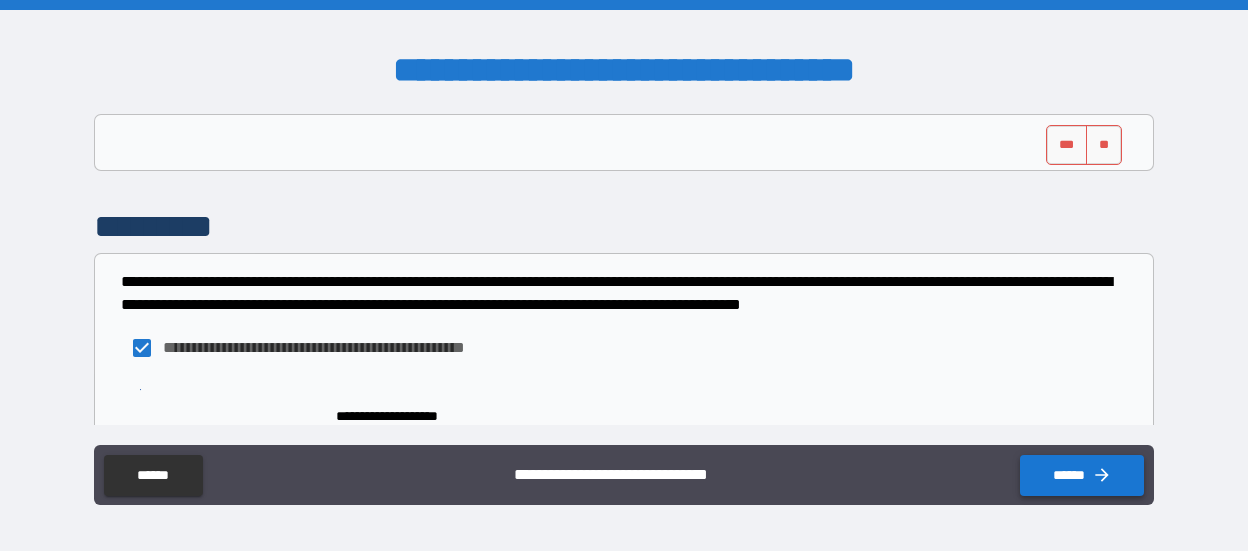 click on "******" at bounding box center [1082, 475] 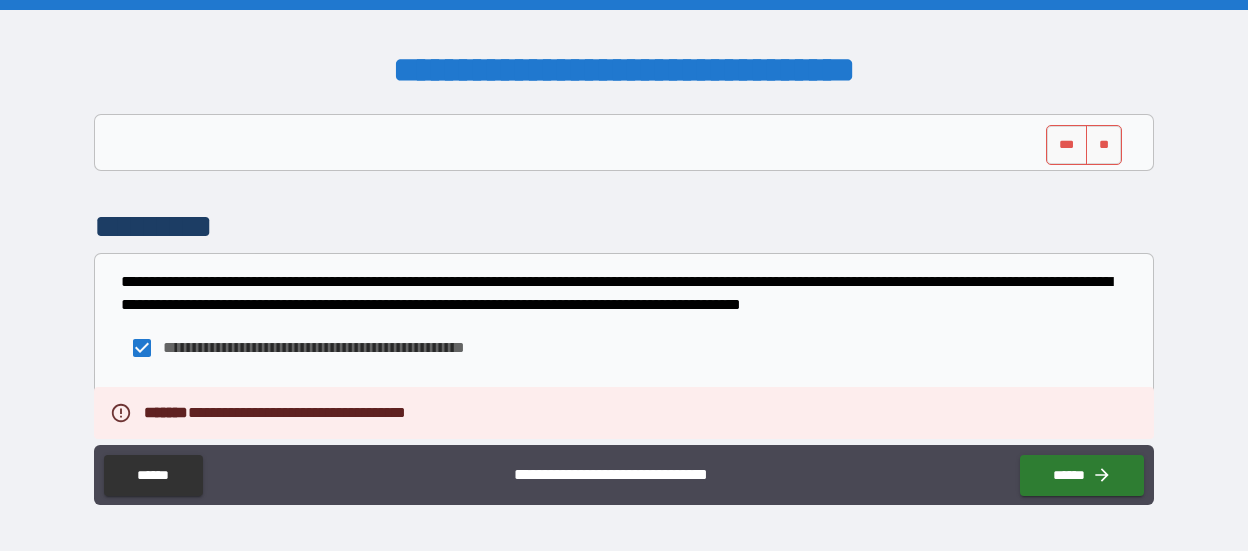 drag, startPoint x: 970, startPoint y: 283, endPoint x: 985, endPoint y: 285, distance: 15.132746 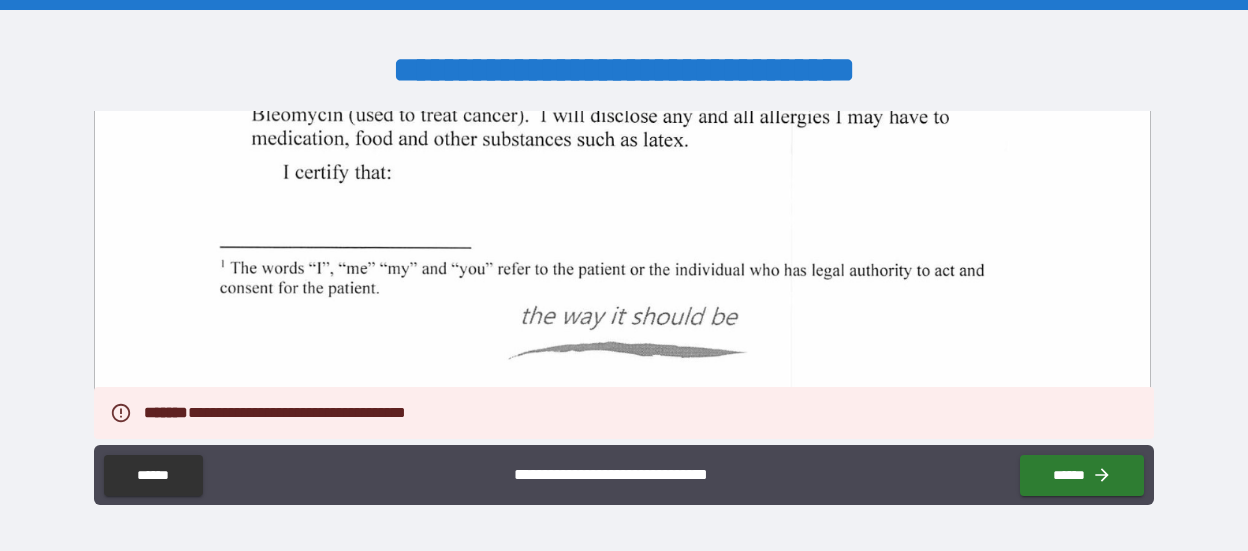 scroll, scrollTop: 4206, scrollLeft: 0, axis: vertical 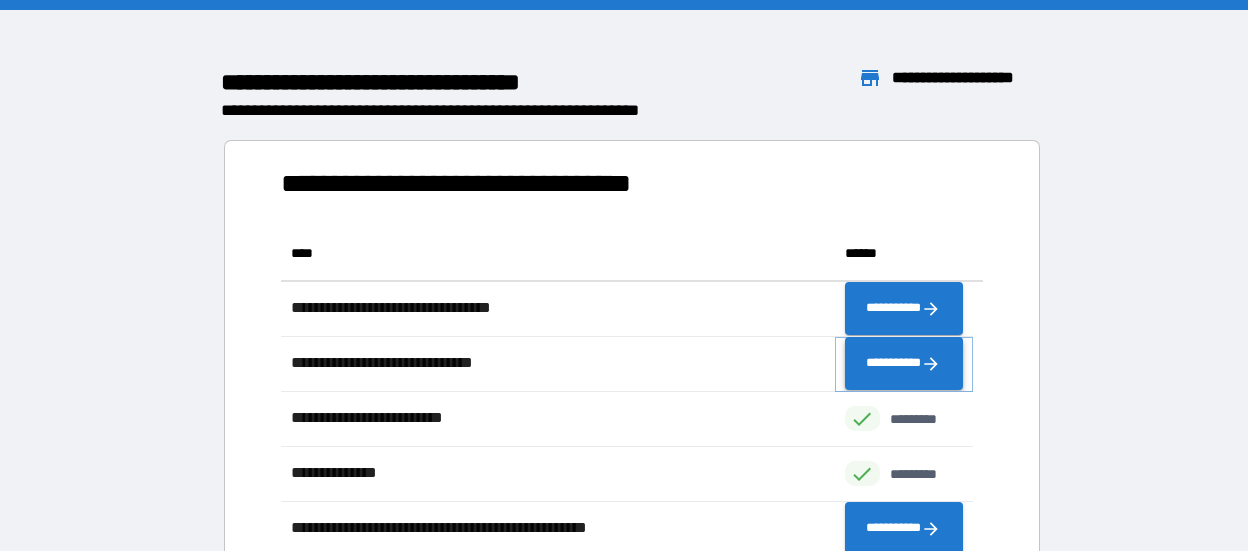 click on "**********" at bounding box center (904, 364) 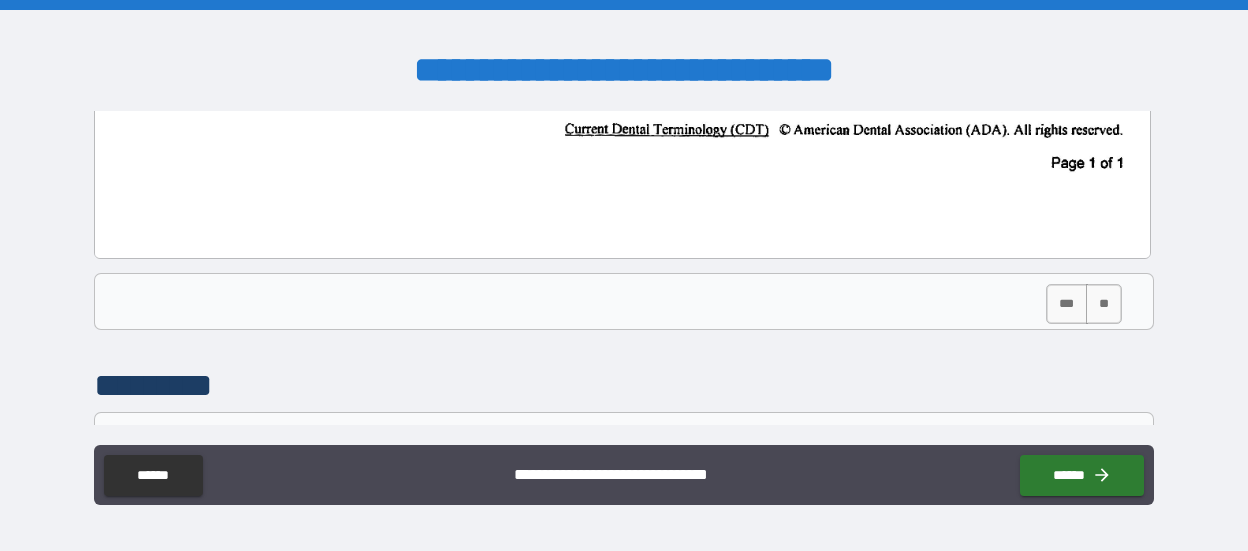 scroll, scrollTop: 3089, scrollLeft: 0, axis: vertical 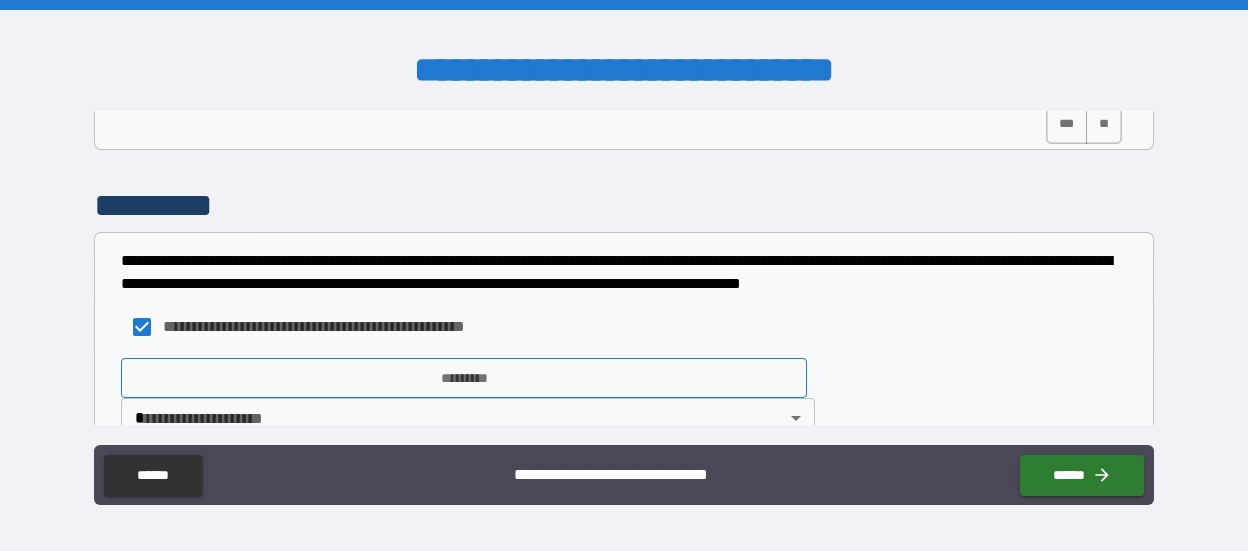 click on "*********" at bounding box center [464, 378] 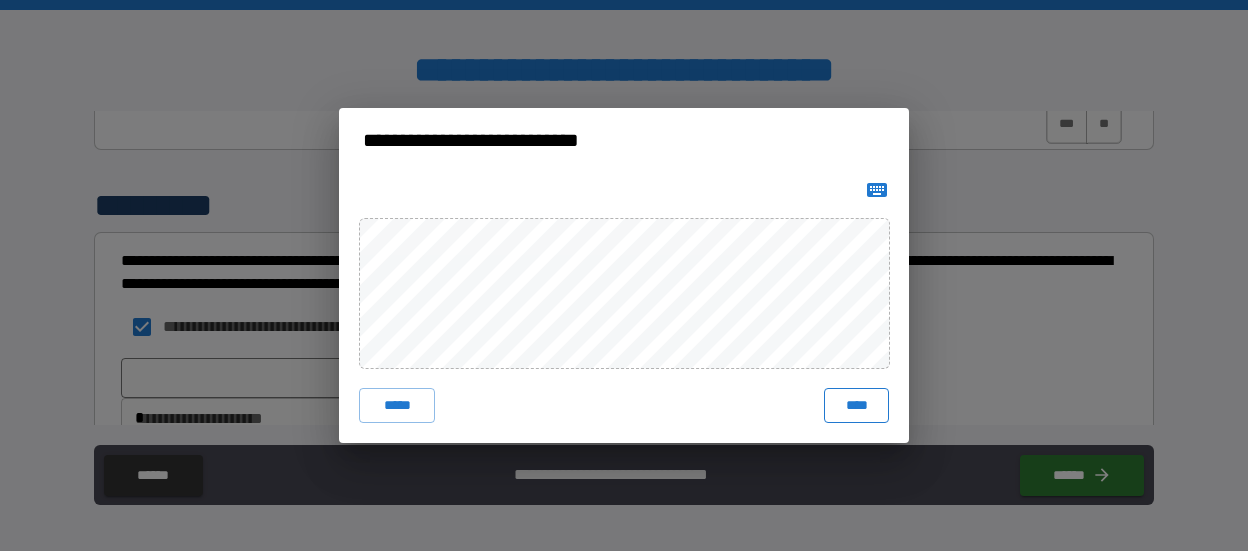 click on "****" at bounding box center [856, 406] 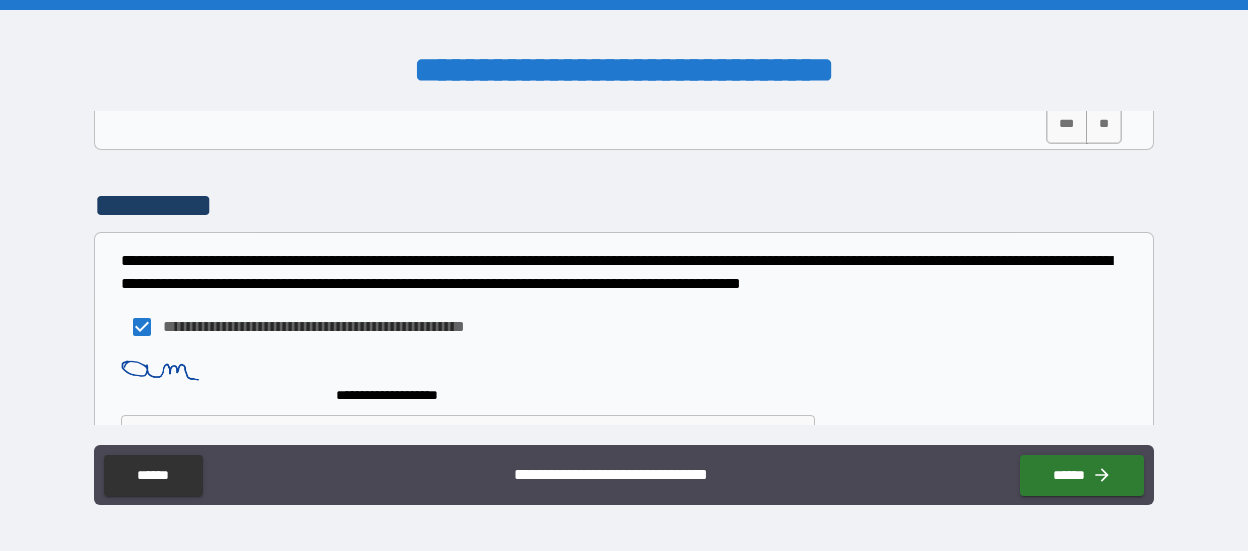 scroll, scrollTop: 3106, scrollLeft: 0, axis: vertical 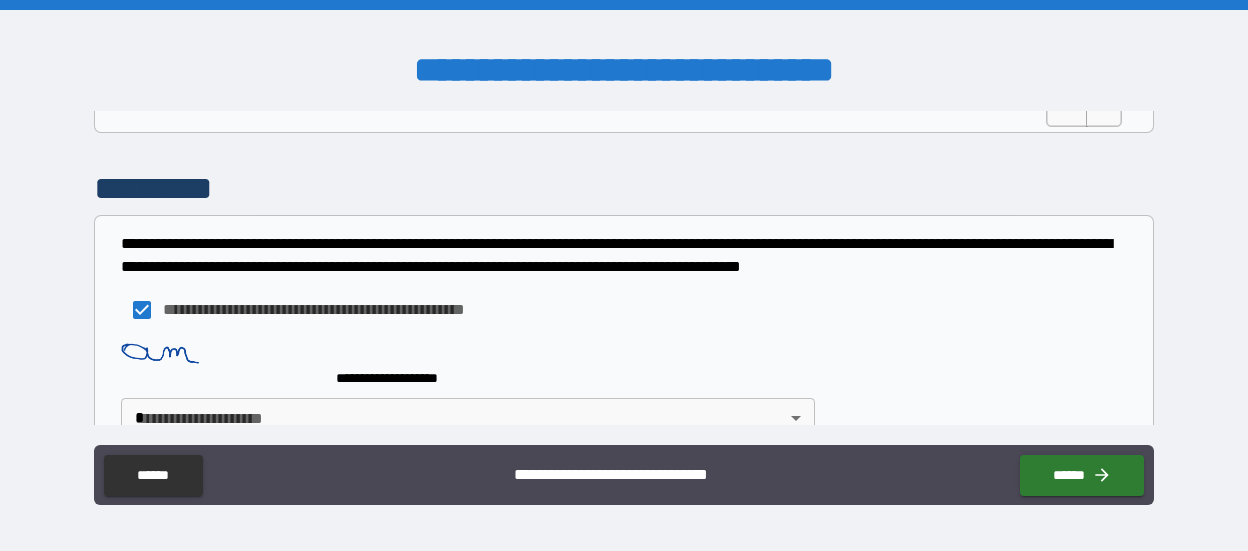 click on "**********" at bounding box center (624, 275) 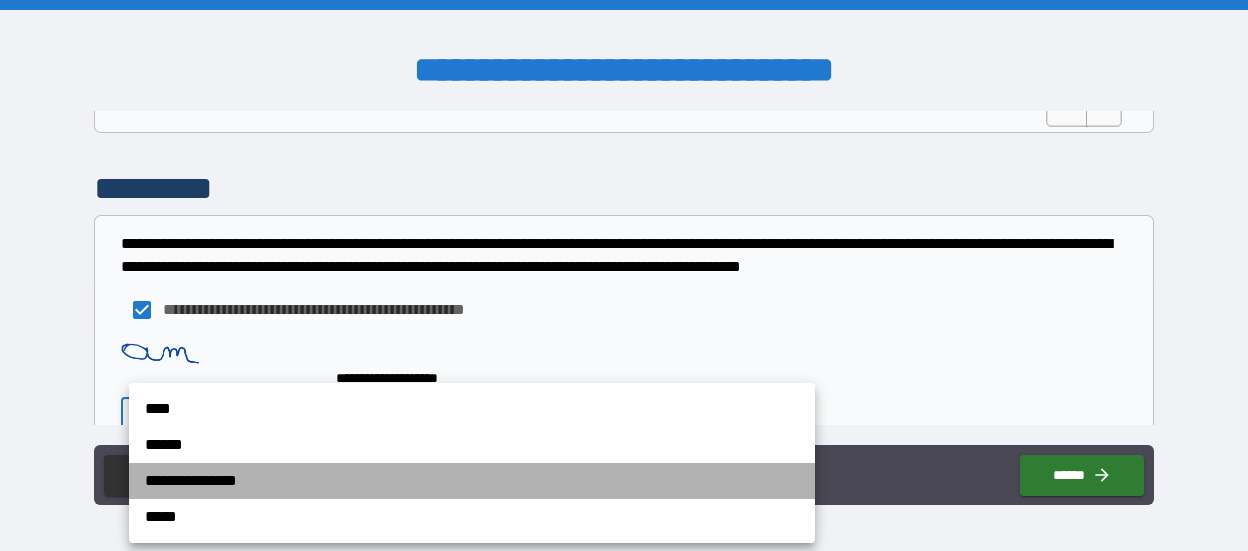 click on "**********" at bounding box center (472, 481) 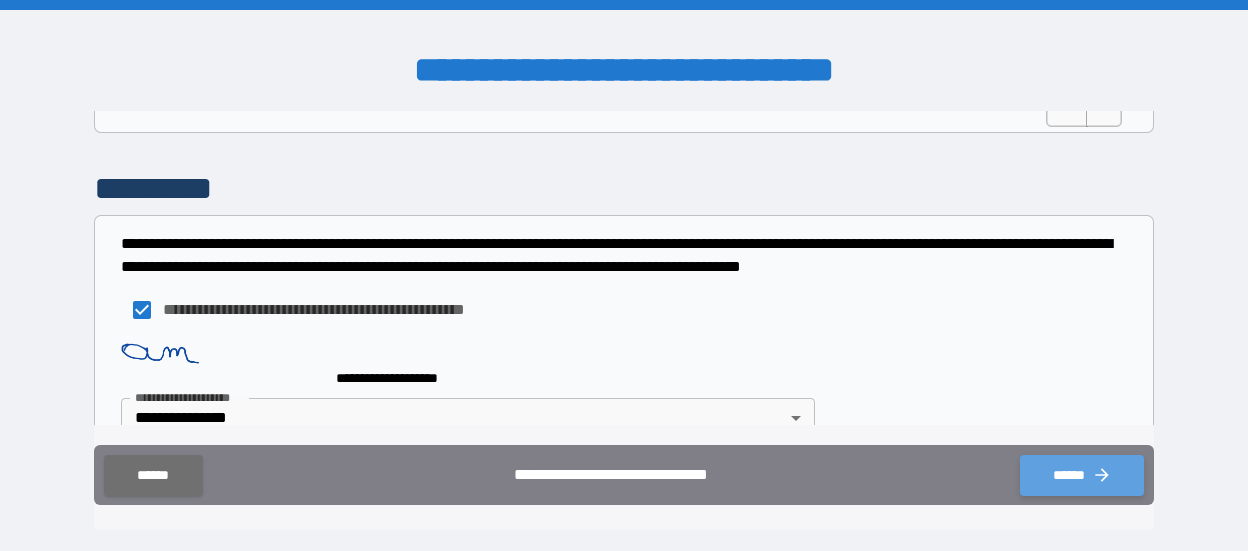 click on "******" at bounding box center [1082, 475] 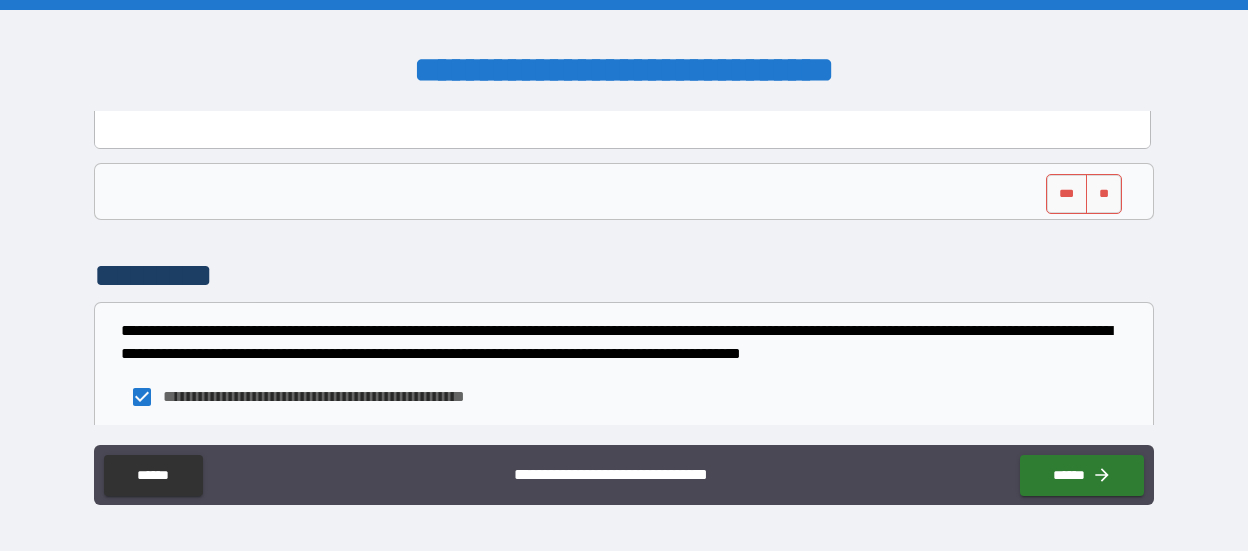 scroll, scrollTop: 3106, scrollLeft: 0, axis: vertical 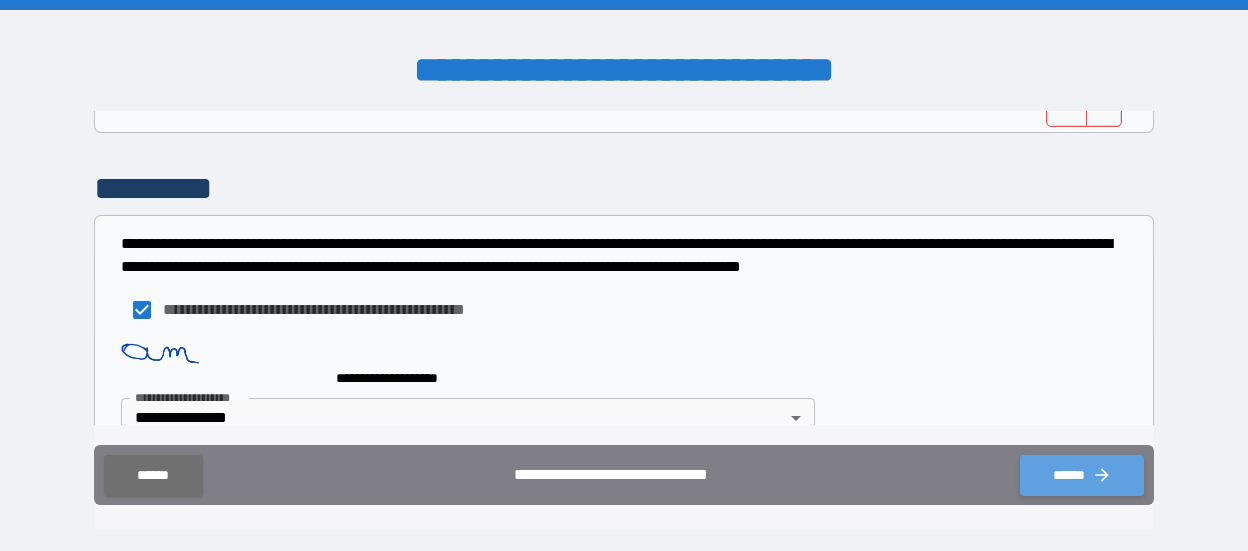 click 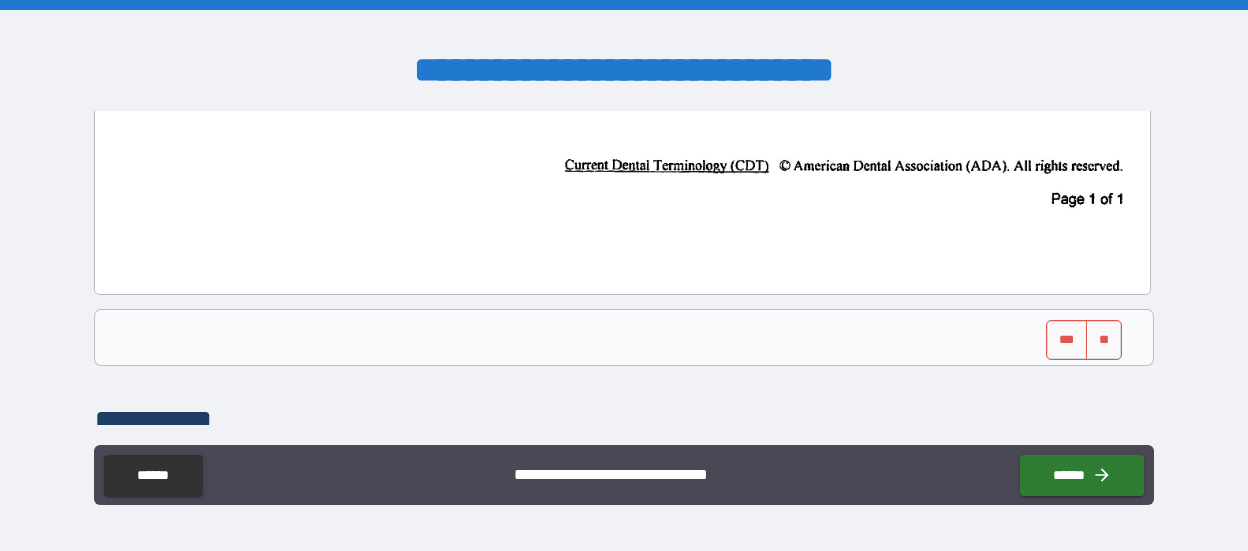 scroll, scrollTop: 2874, scrollLeft: 0, axis: vertical 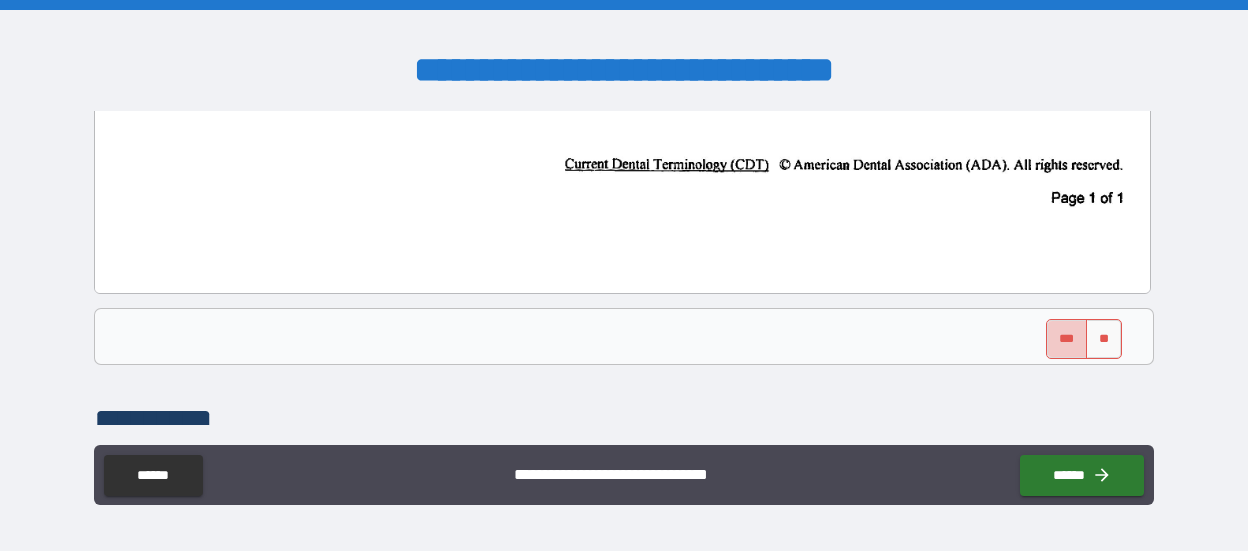 click on "***" at bounding box center (1067, 339) 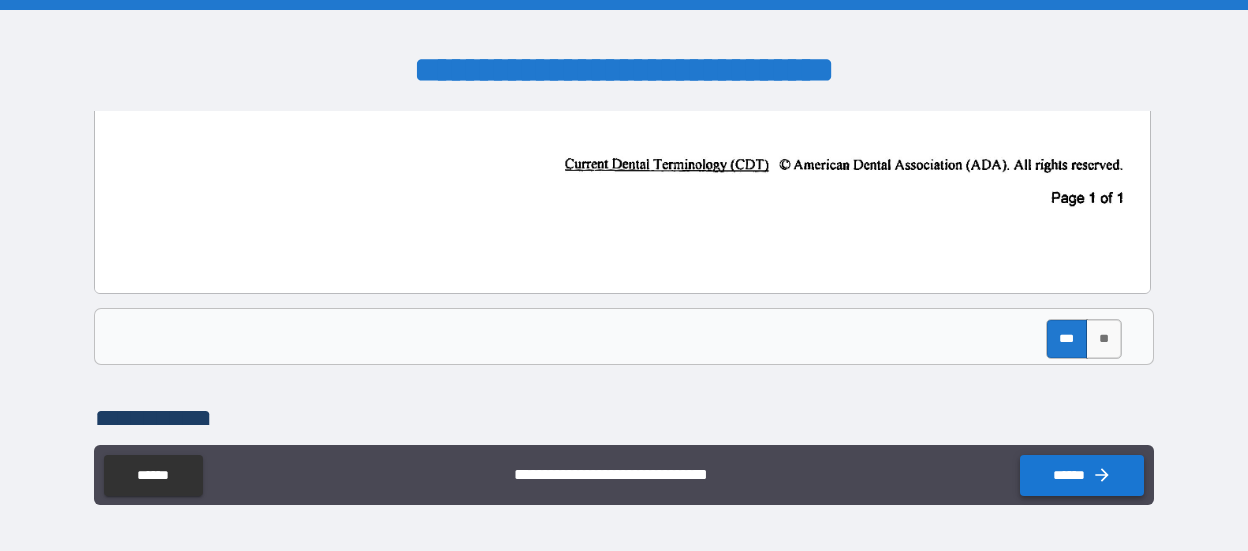 click on "******" at bounding box center [1082, 475] 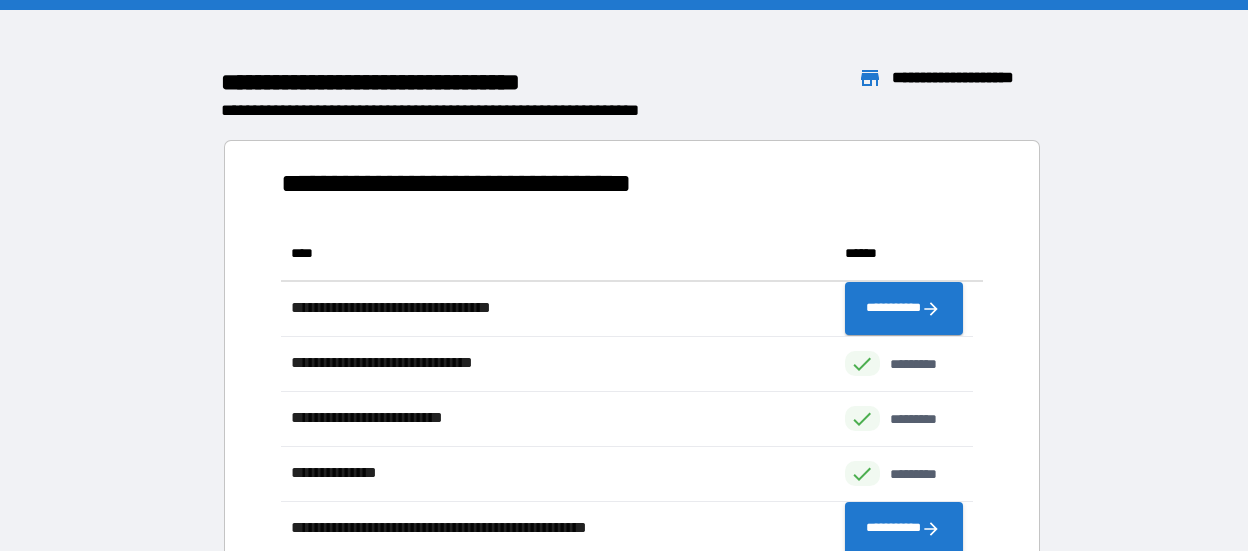 scroll, scrollTop: 16, scrollLeft: 16, axis: both 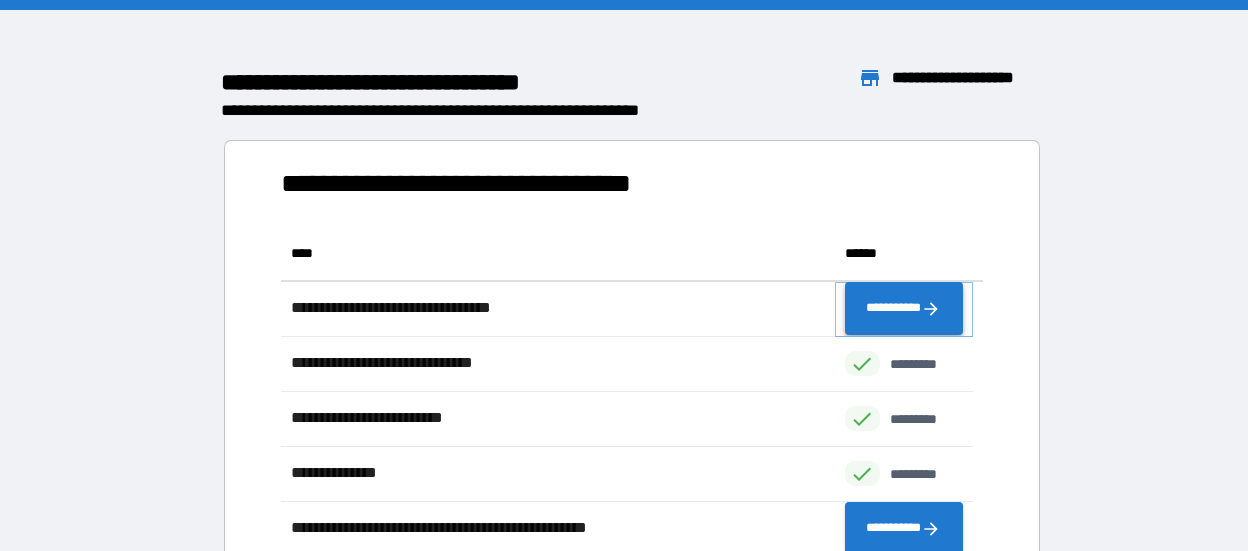 click on "**********" at bounding box center [904, 309] 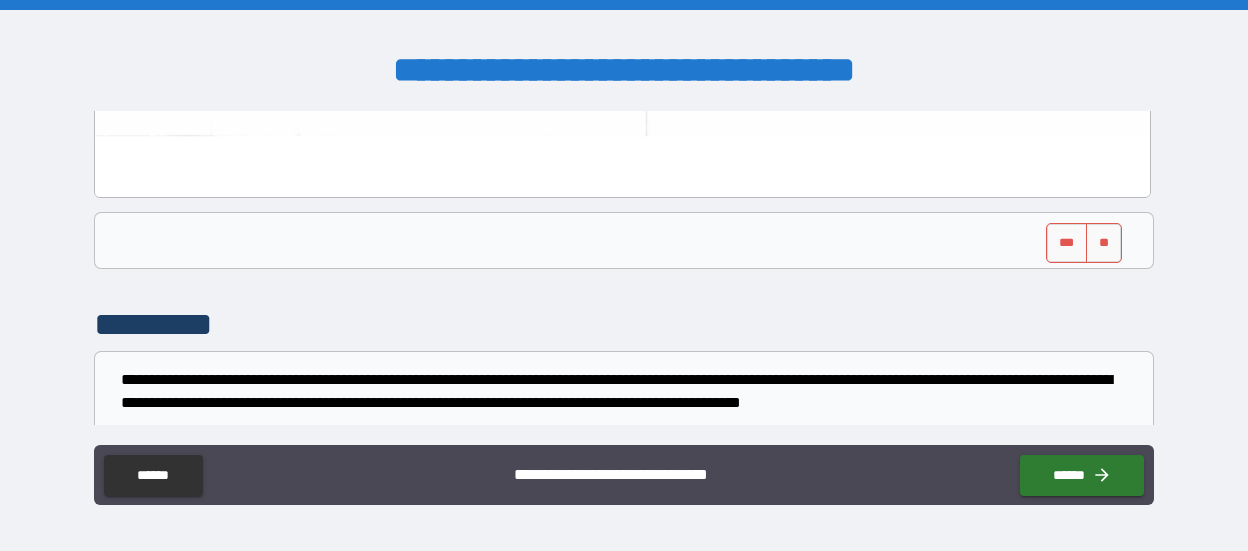 scroll, scrollTop: 6112, scrollLeft: 0, axis: vertical 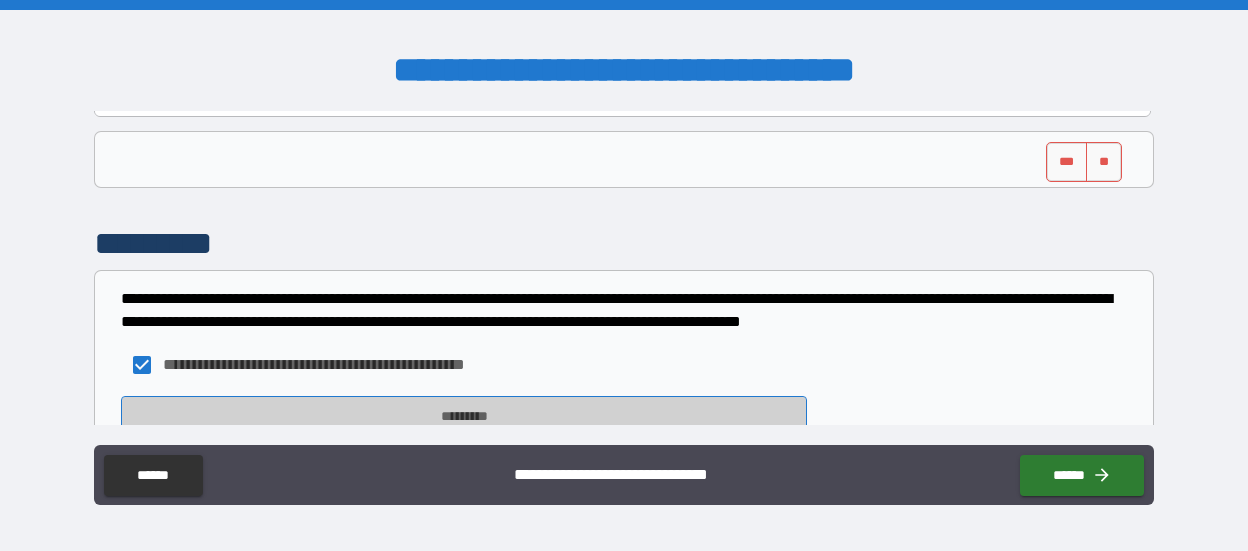 click on "*********" at bounding box center [464, 416] 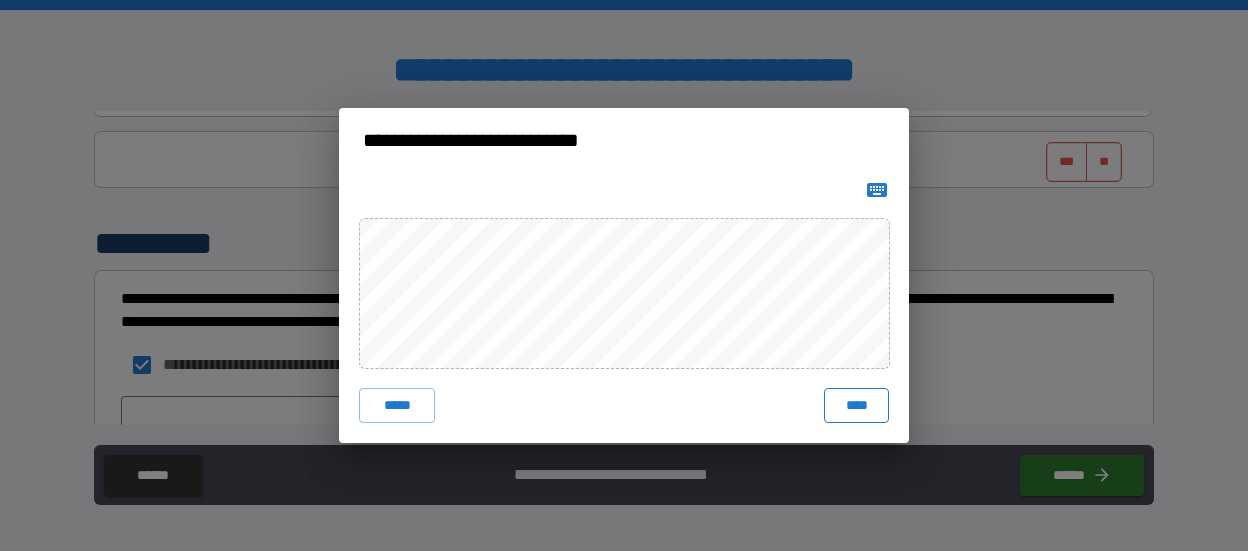 click on "****" at bounding box center [856, 406] 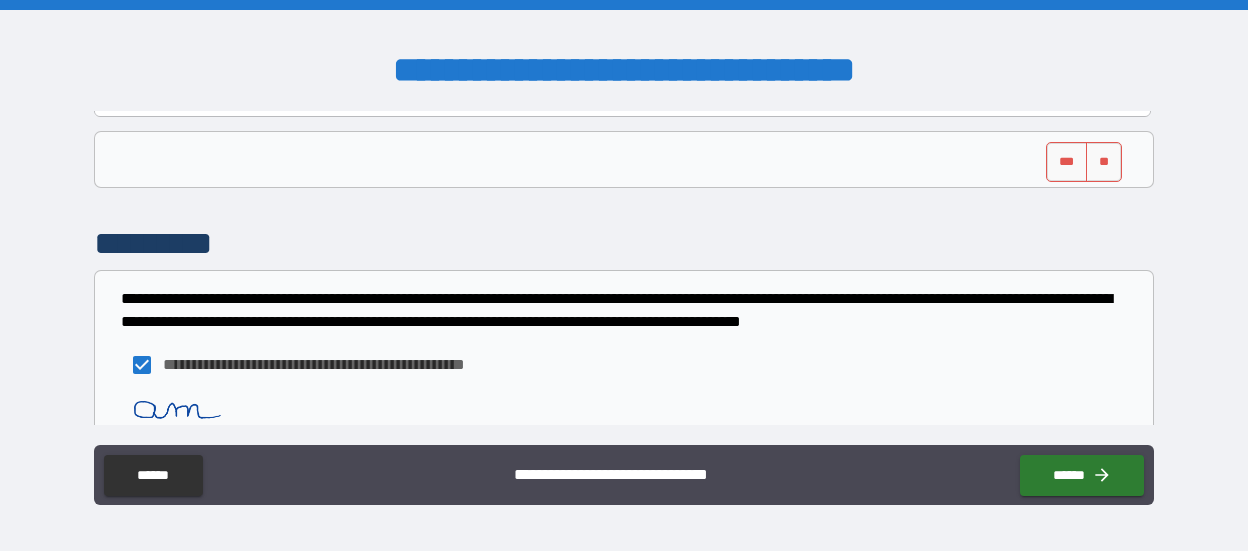 click on "**********" at bounding box center [624, 275] 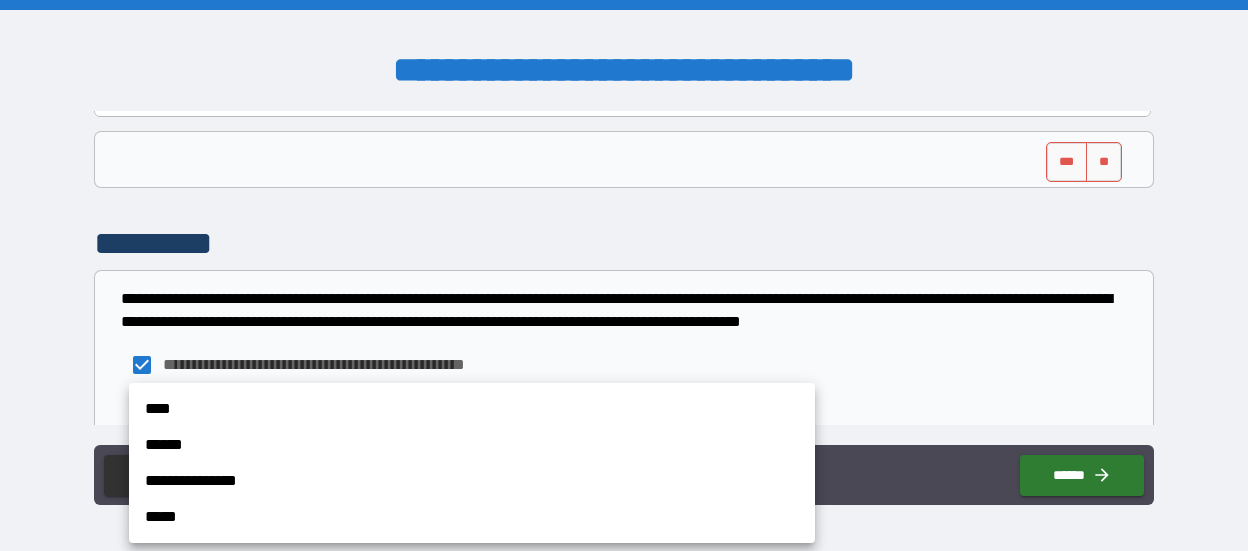 click on "**********" at bounding box center (472, 481) 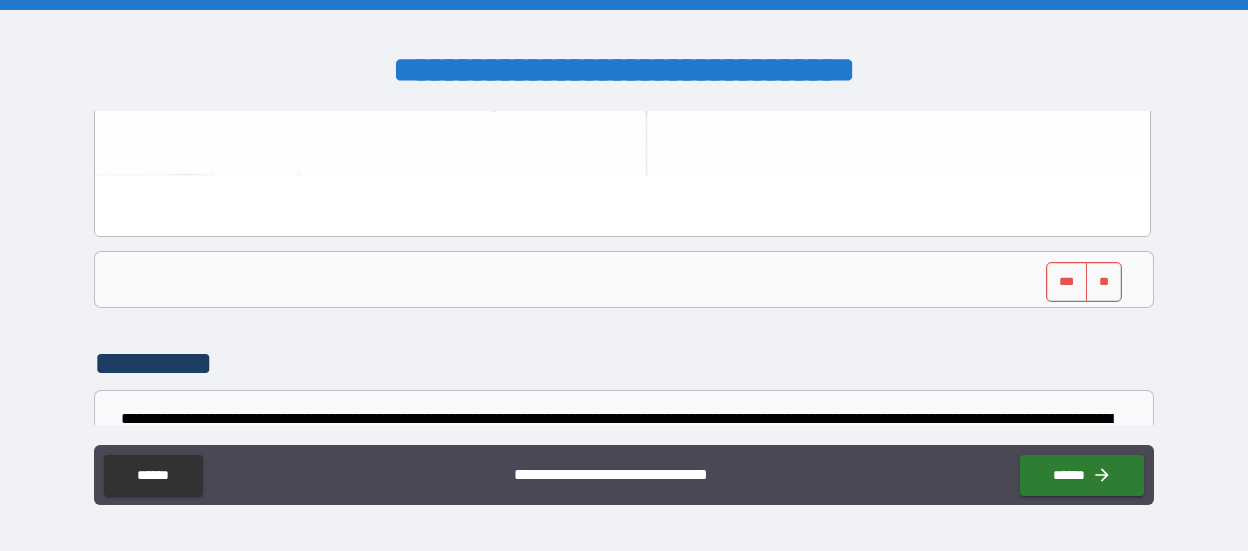 scroll, scrollTop: 5978, scrollLeft: 0, axis: vertical 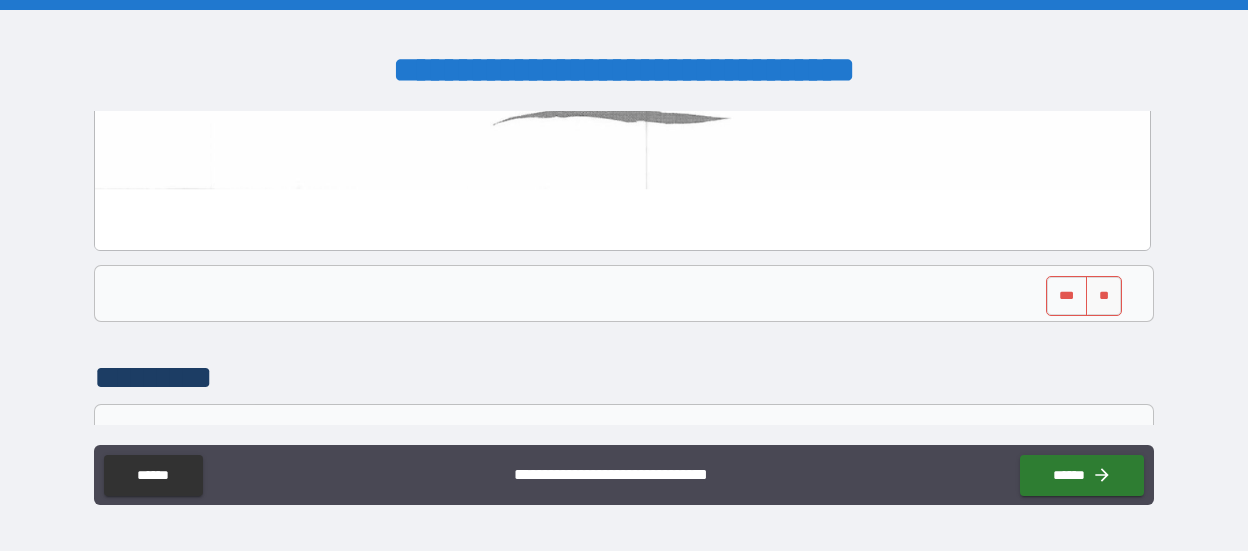 click on "***" at bounding box center [1067, 296] 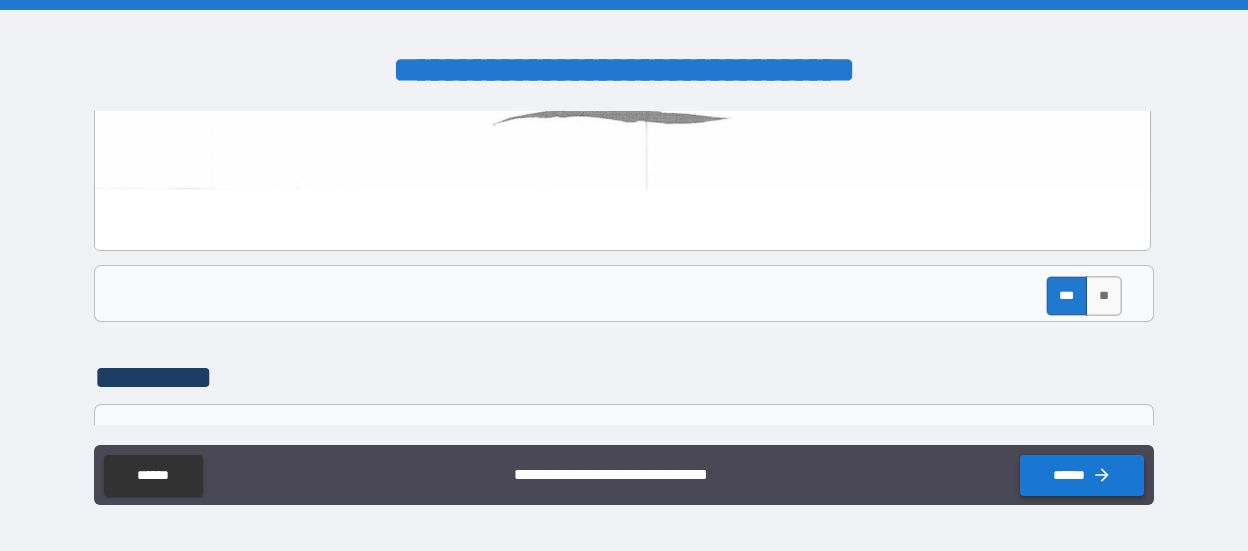 click on "******" at bounding box center [1082, 475] 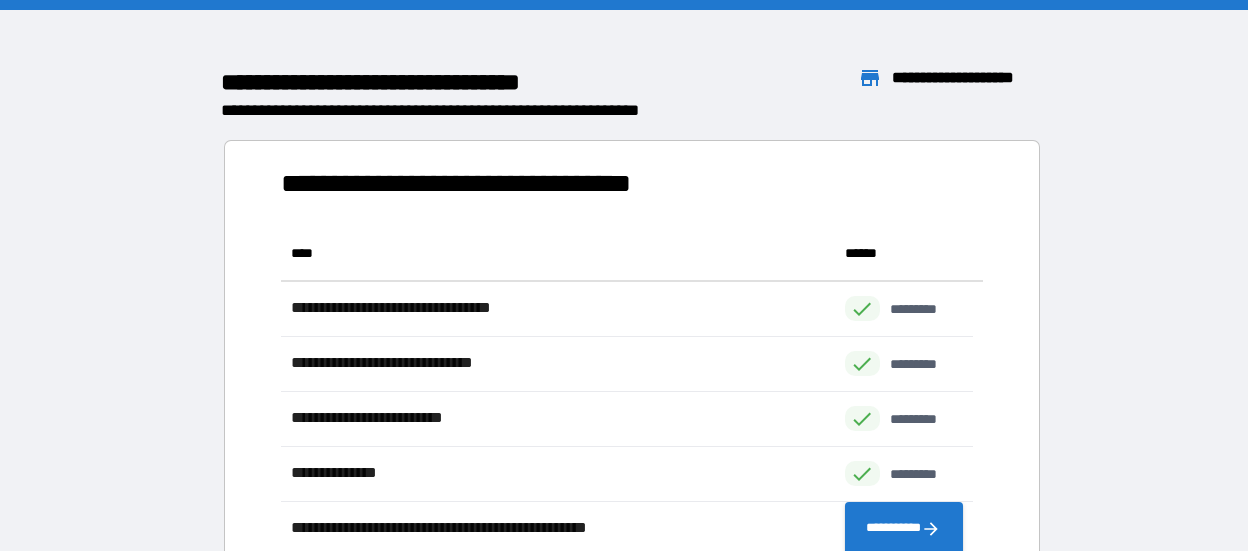 scroll, scrollTop: 16, scrollLeft: 16, axis: both 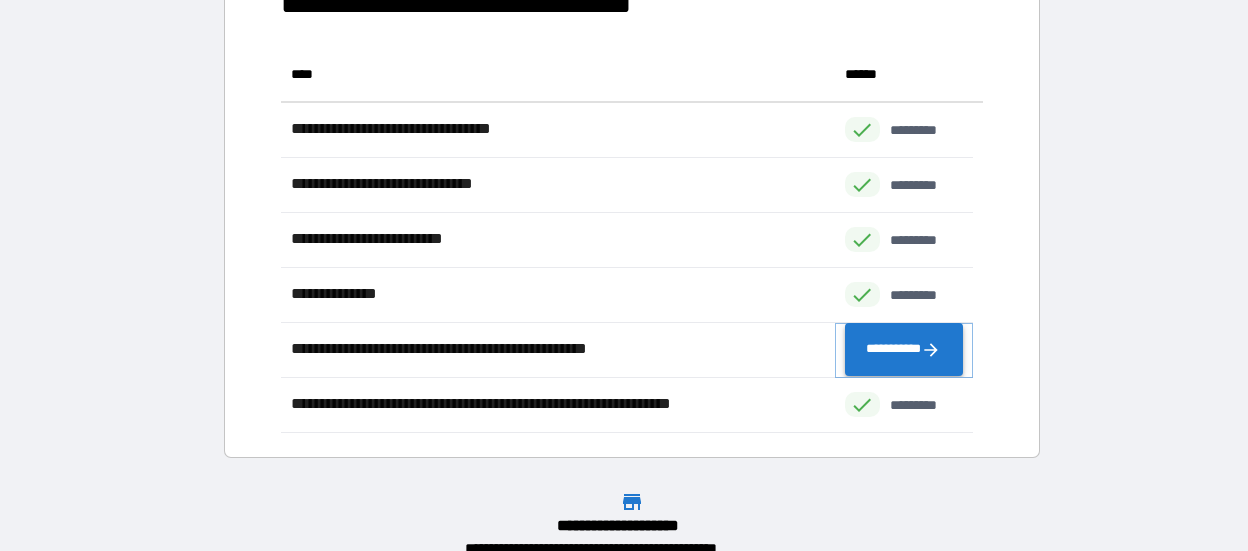 click on "**********" at bounding box center [904, 350] 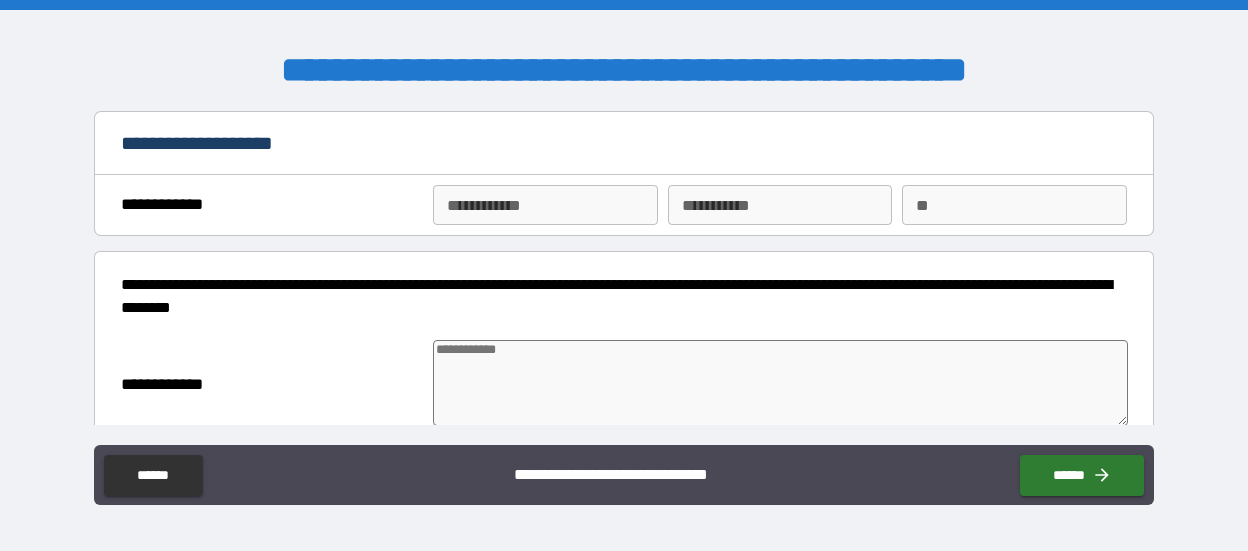 type on "*" 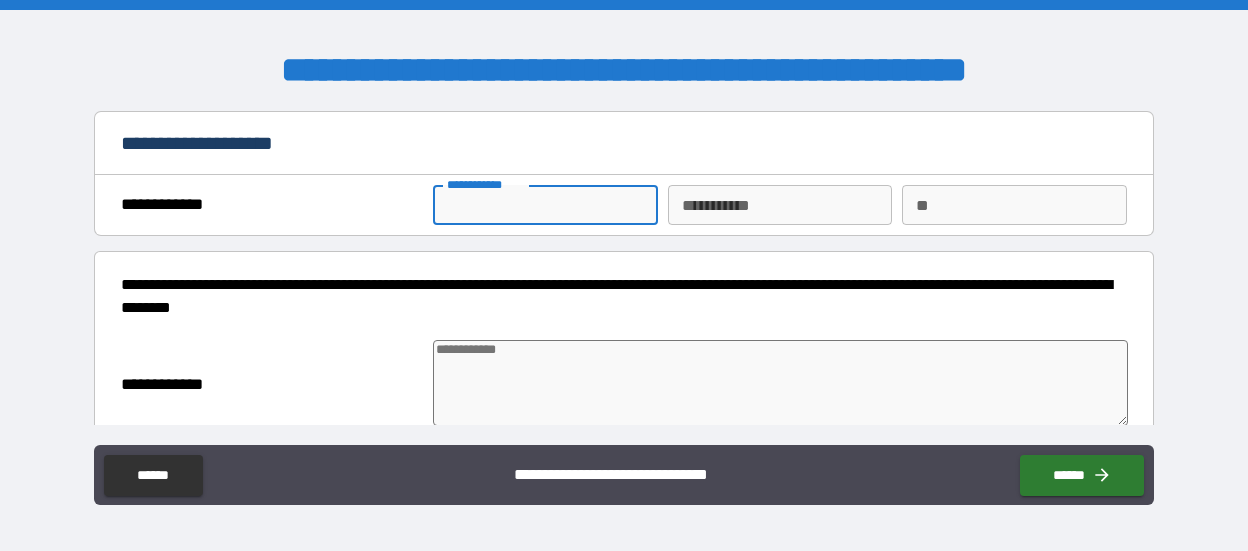 click on "**********" at bounding box center (545, 205) 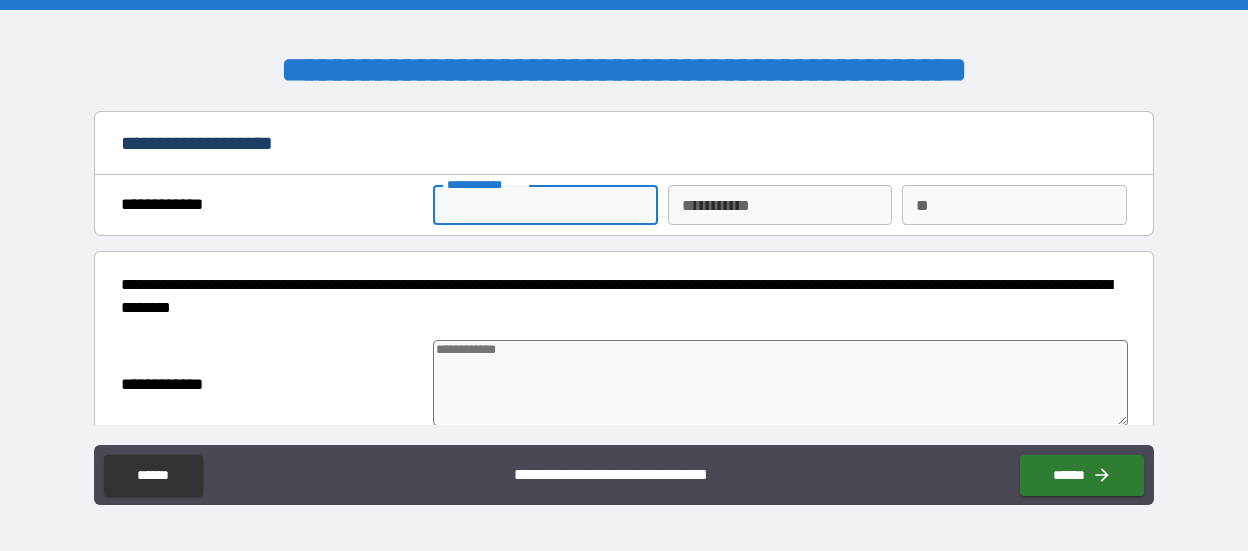 type on "*********" 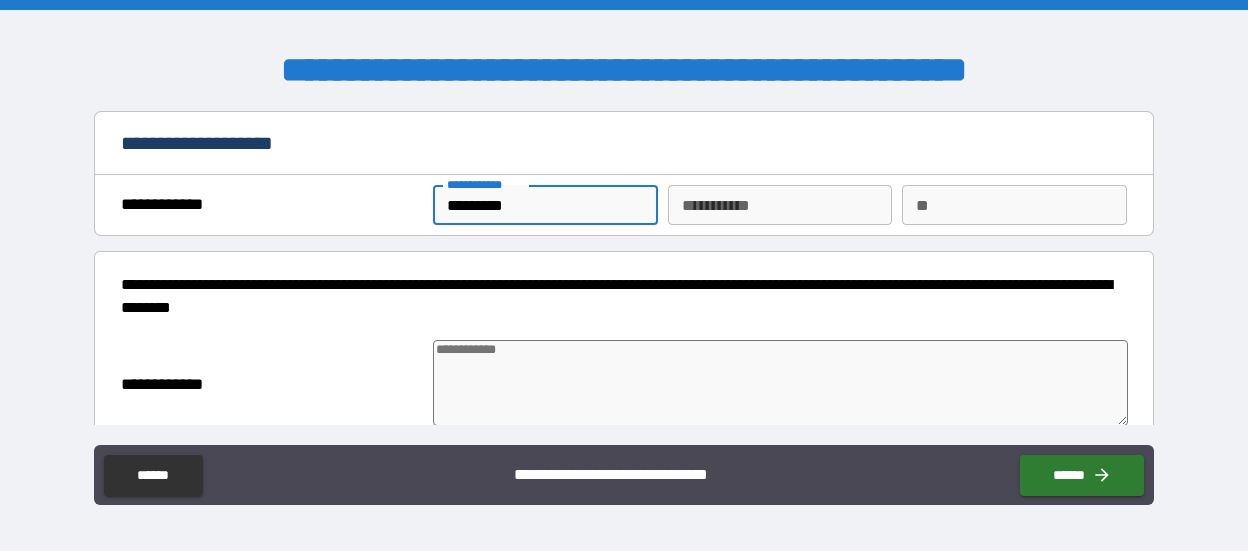 type on "******" 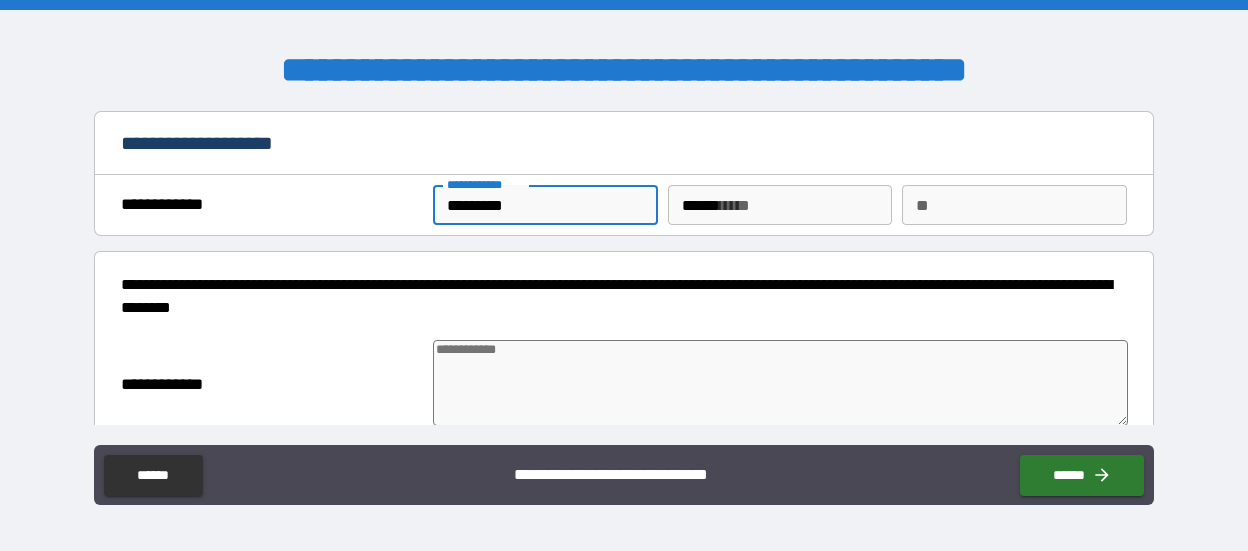type on "*" 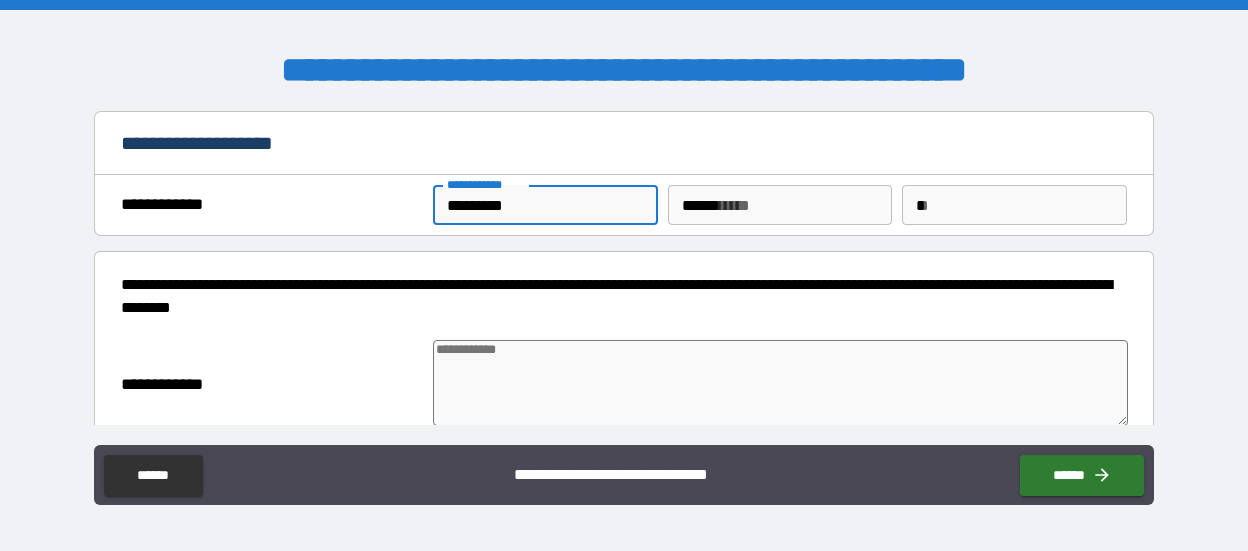 type on "*" 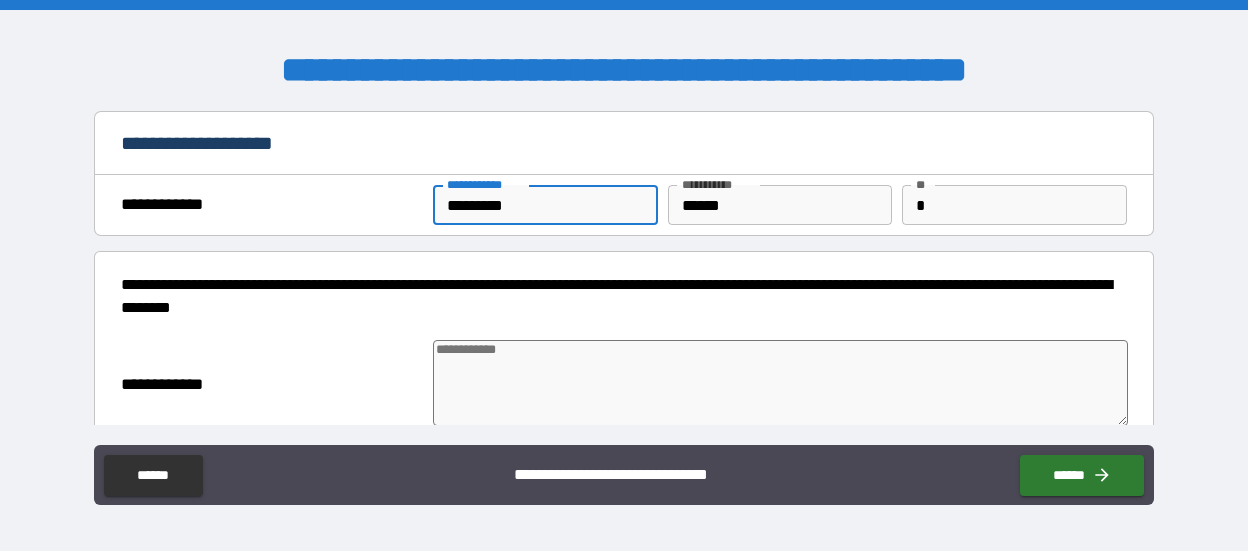 type on "*" 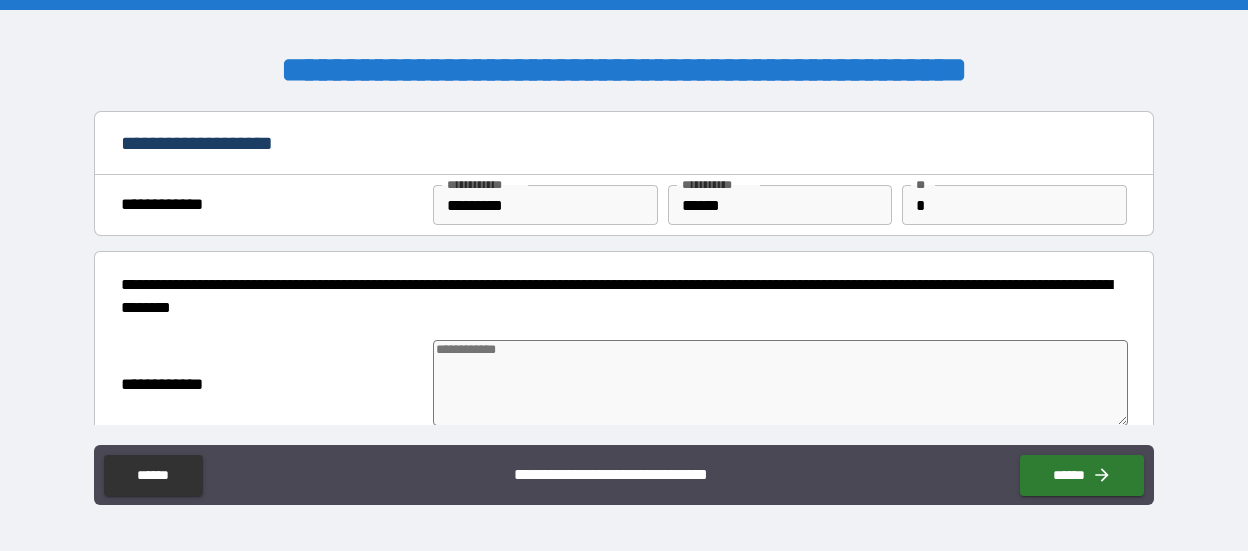 type on "*" 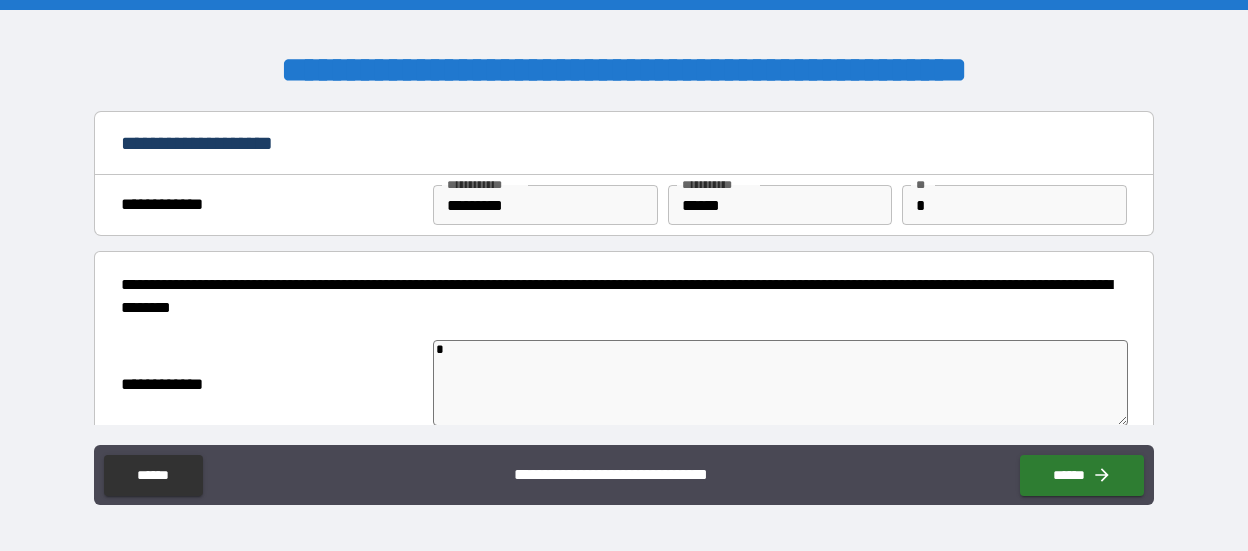 type on "**" 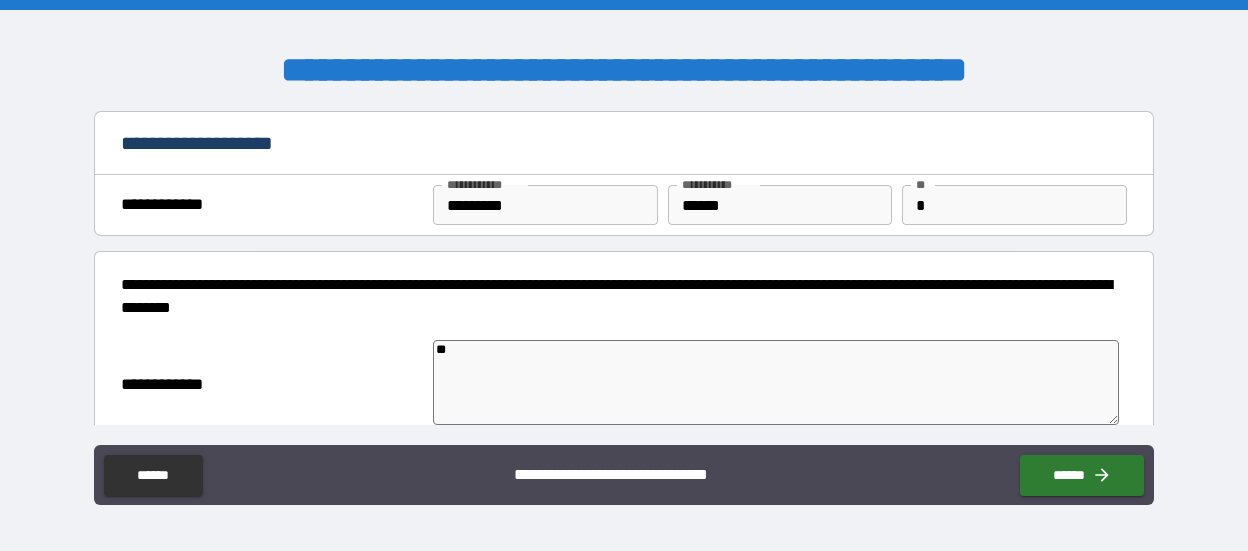 type on "***" 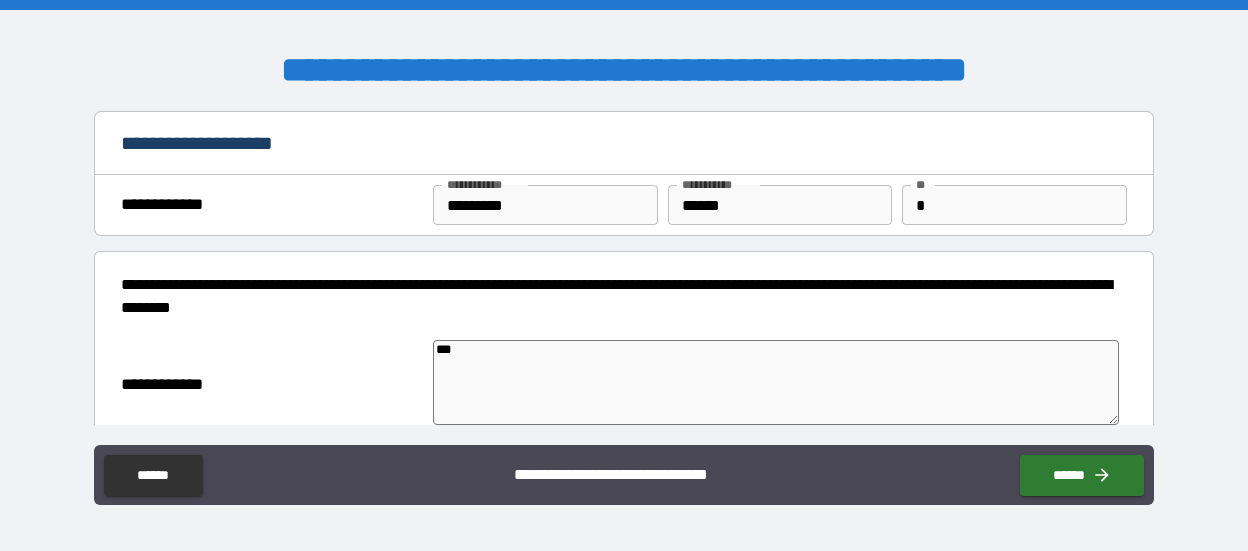 type on "****" 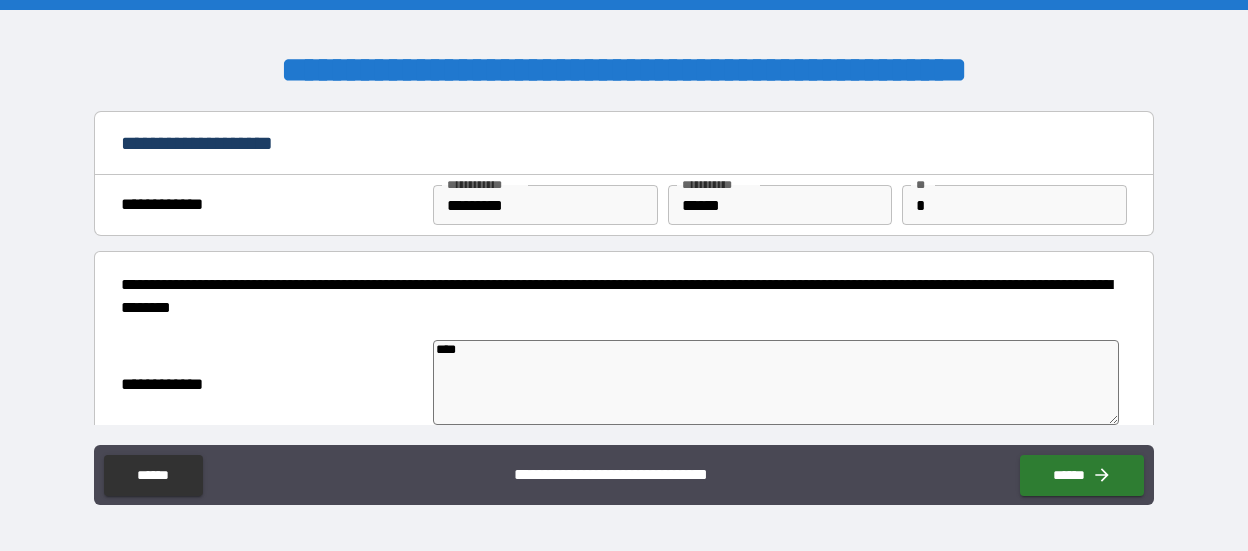 type on "*****" 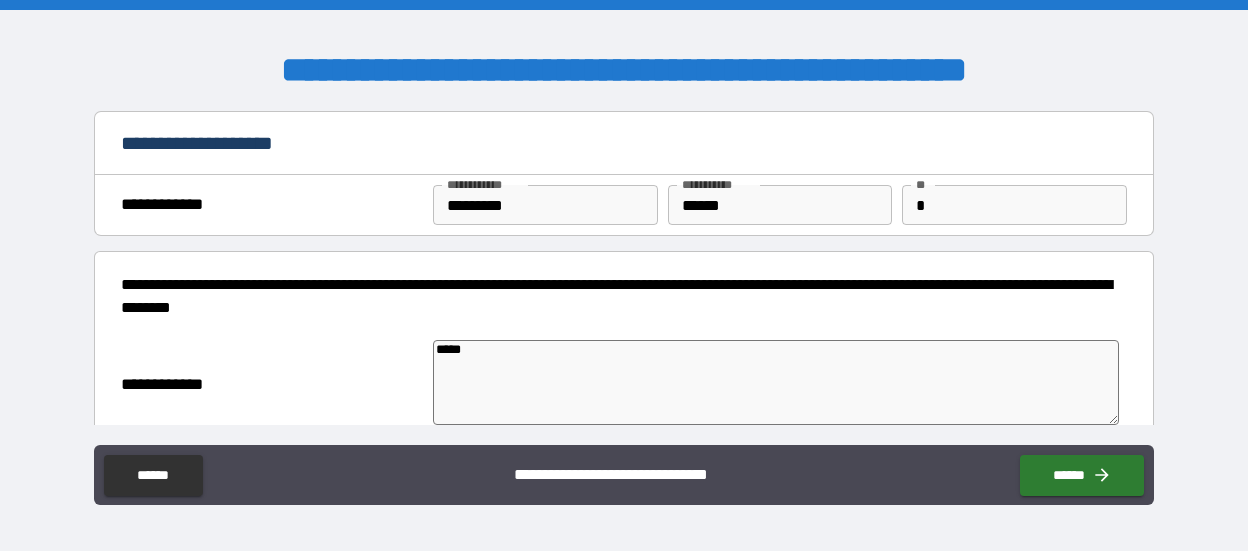 type on "******" 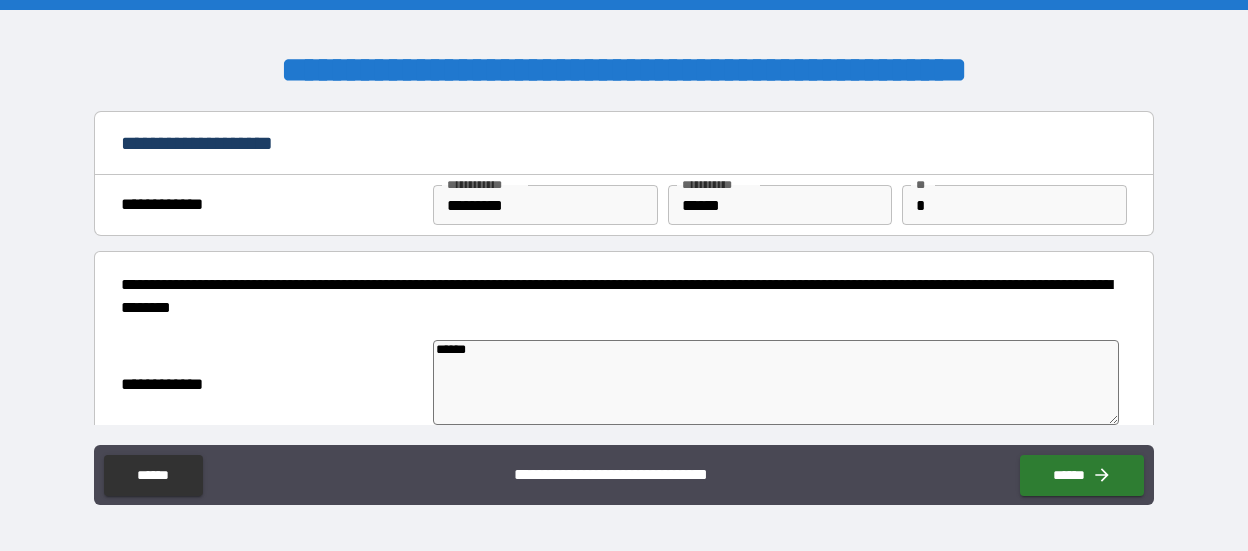 type on "*" 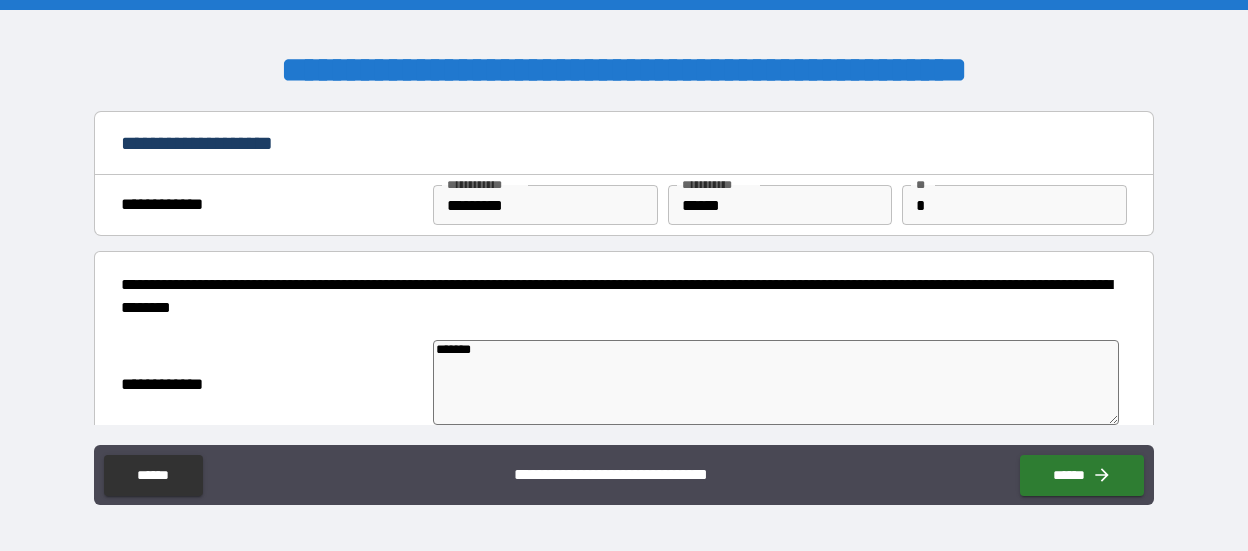 type on "********" 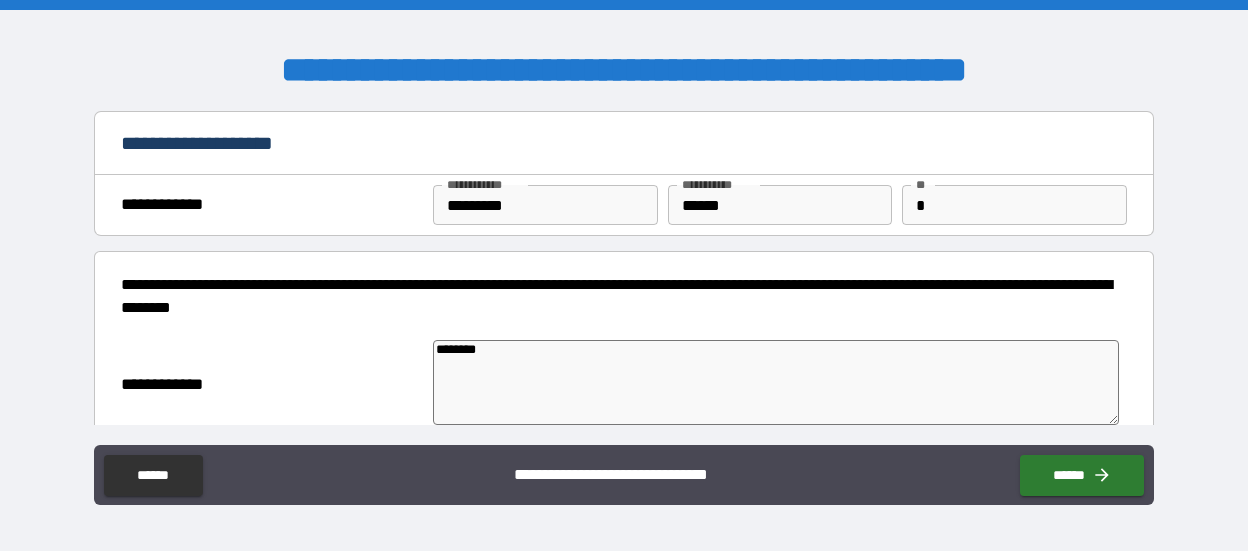type on "*********" 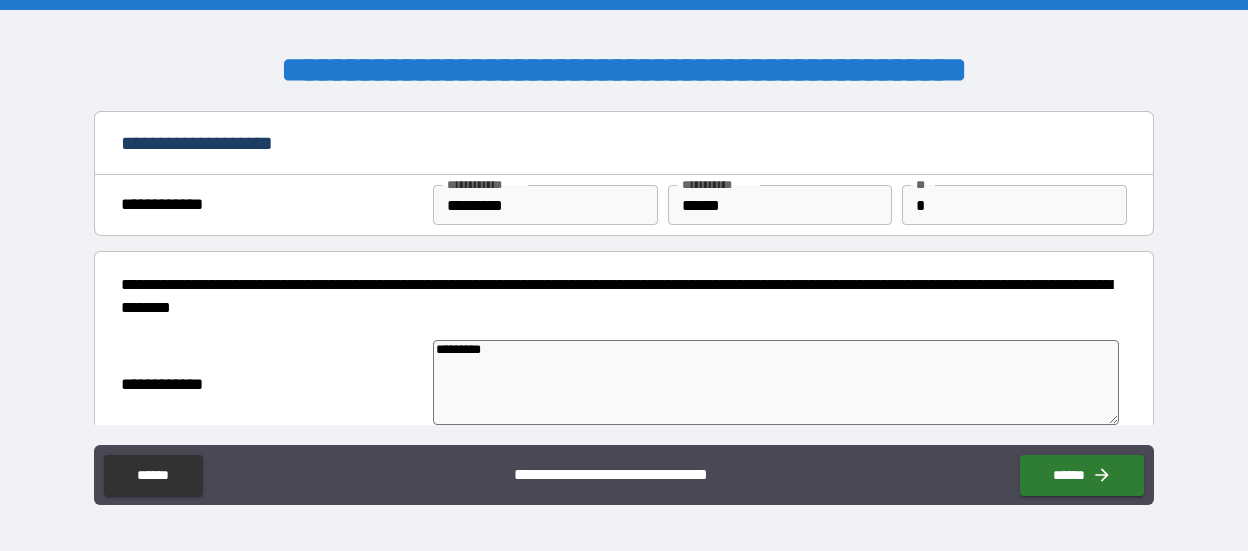 type on "*********" 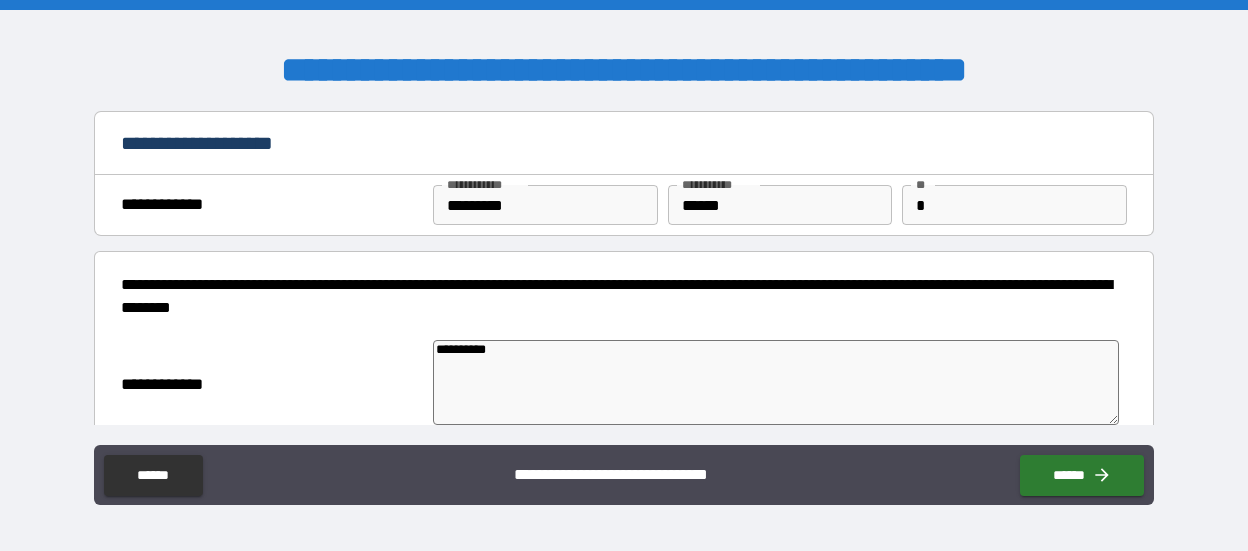 type on "**********" 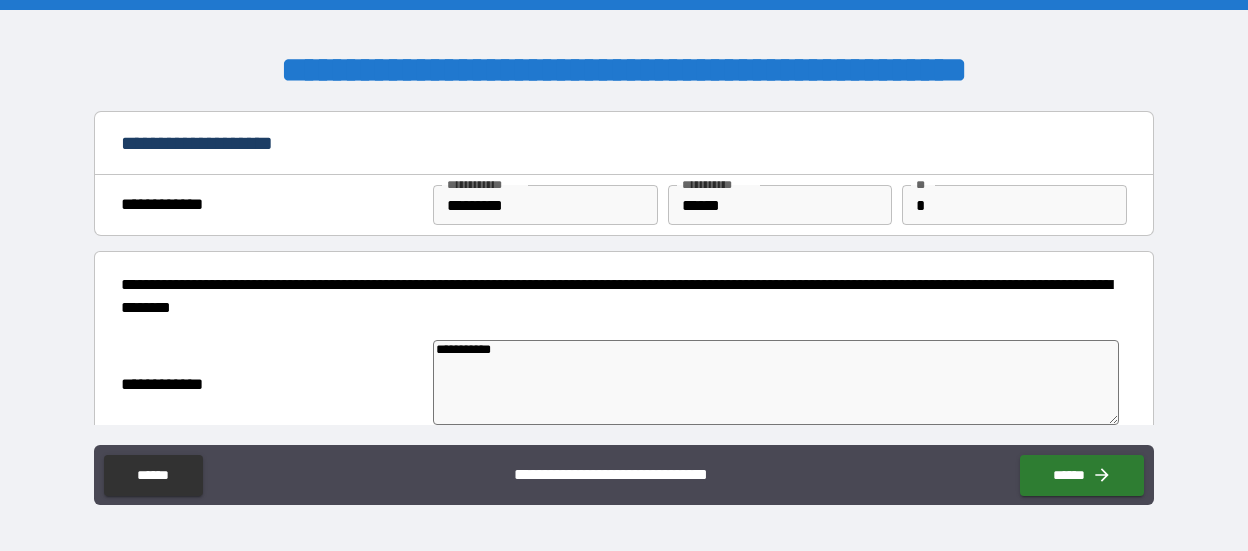 type on "**********" 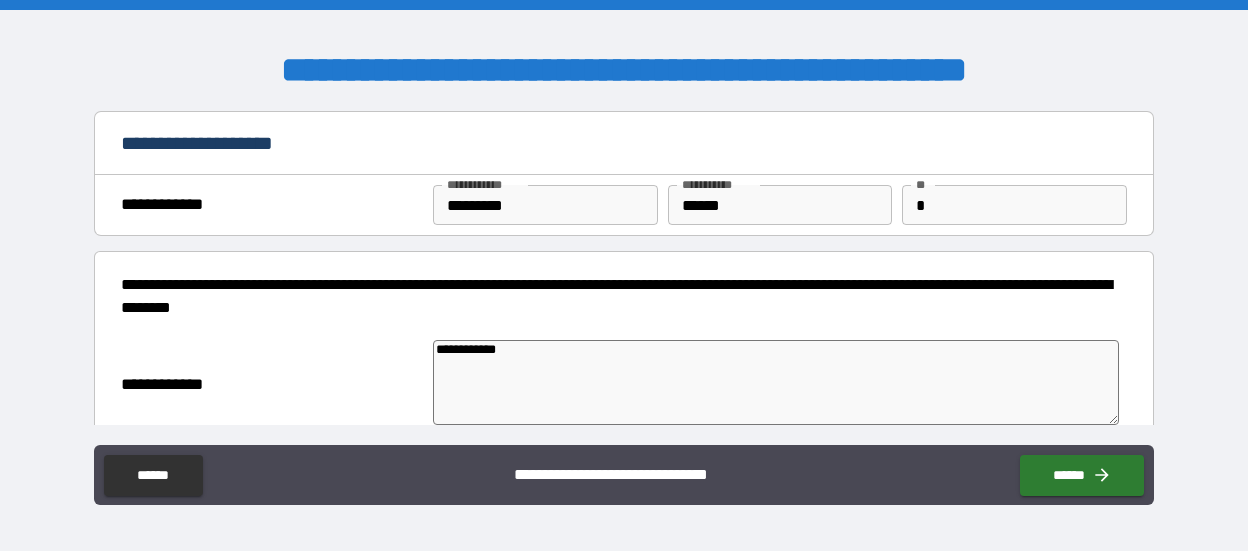 type on "**********" 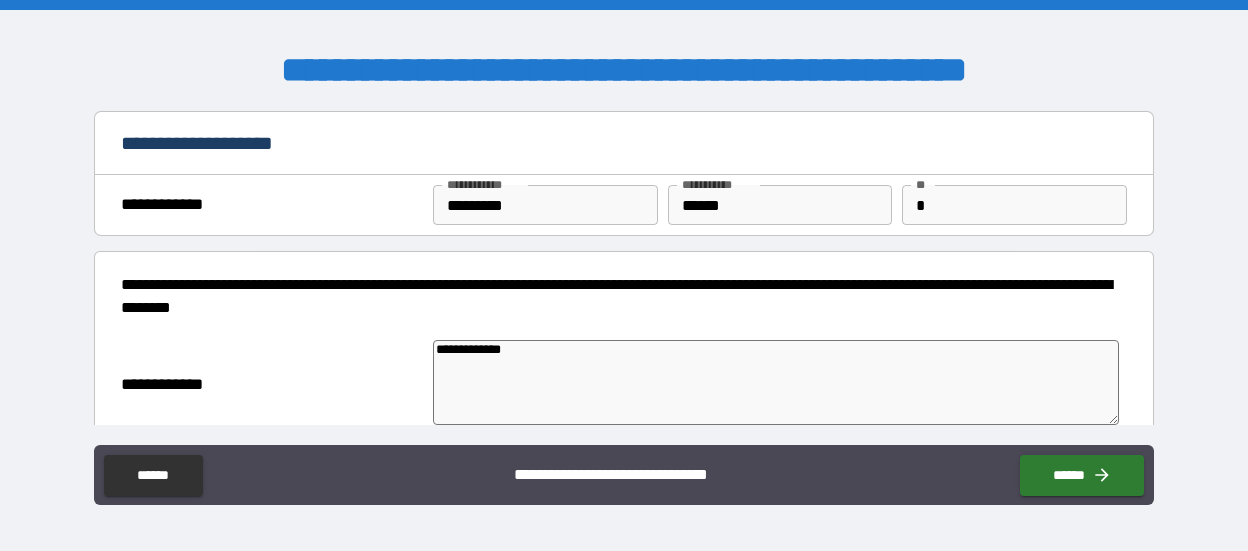 type on "**********" 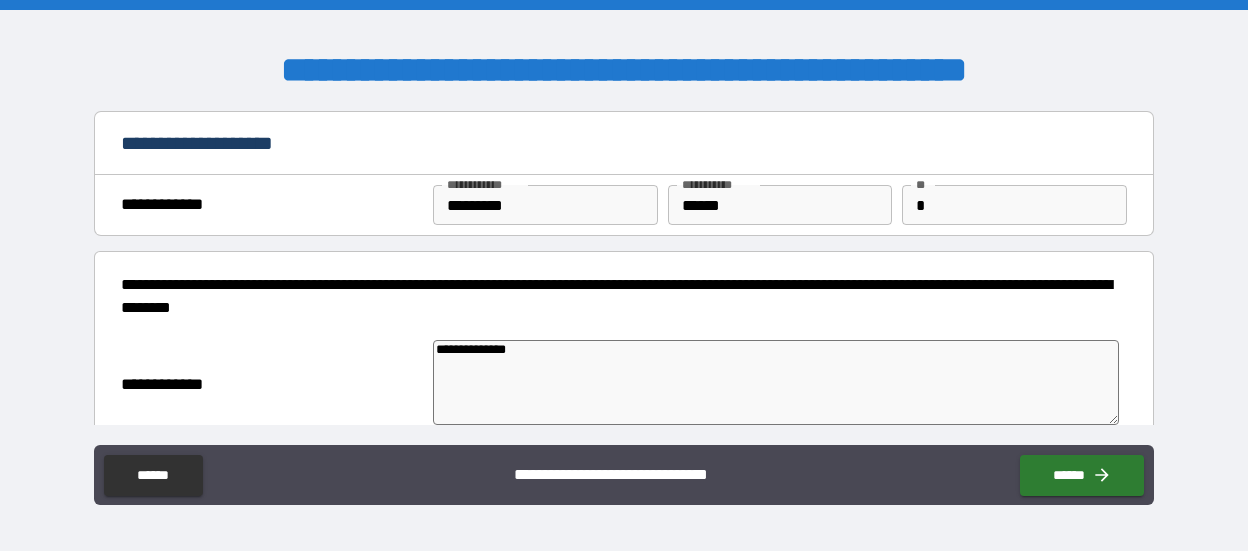 type on "*" 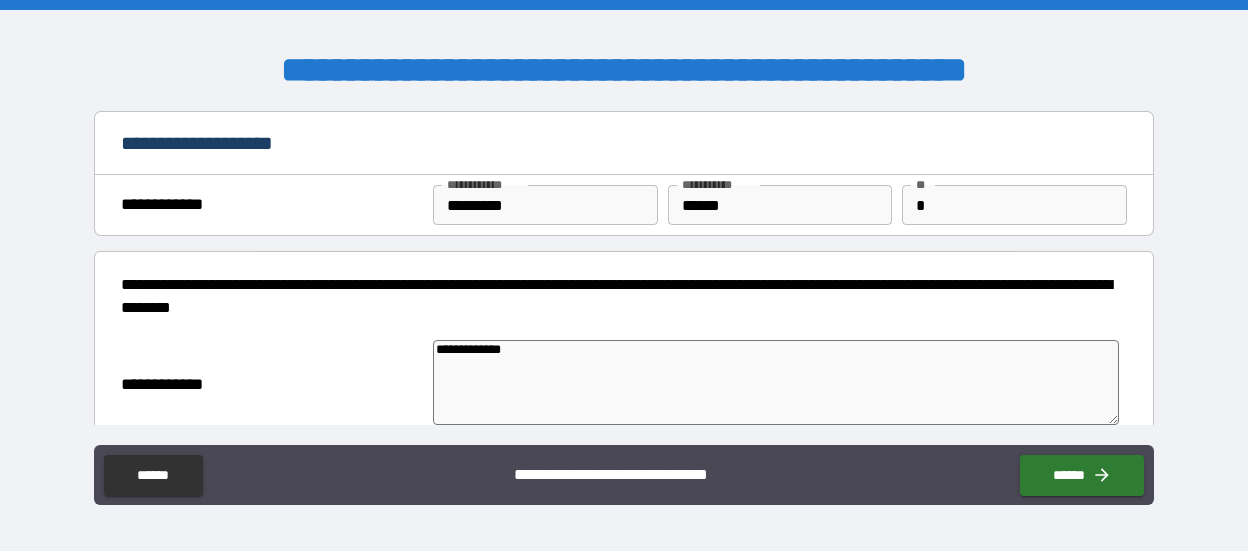 type on "**********" 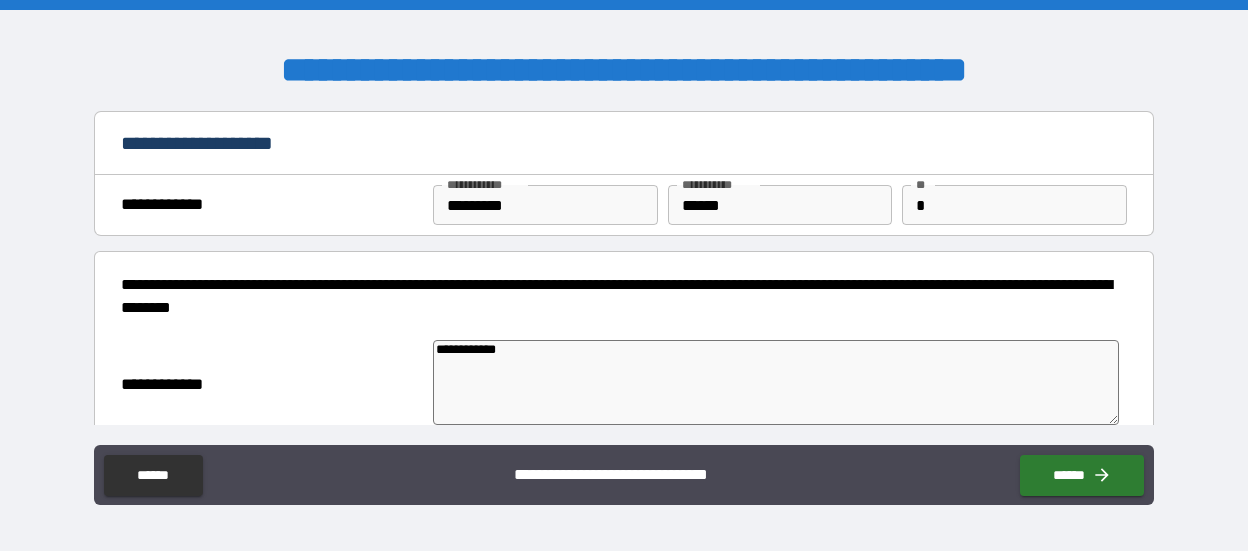 type on "**********" 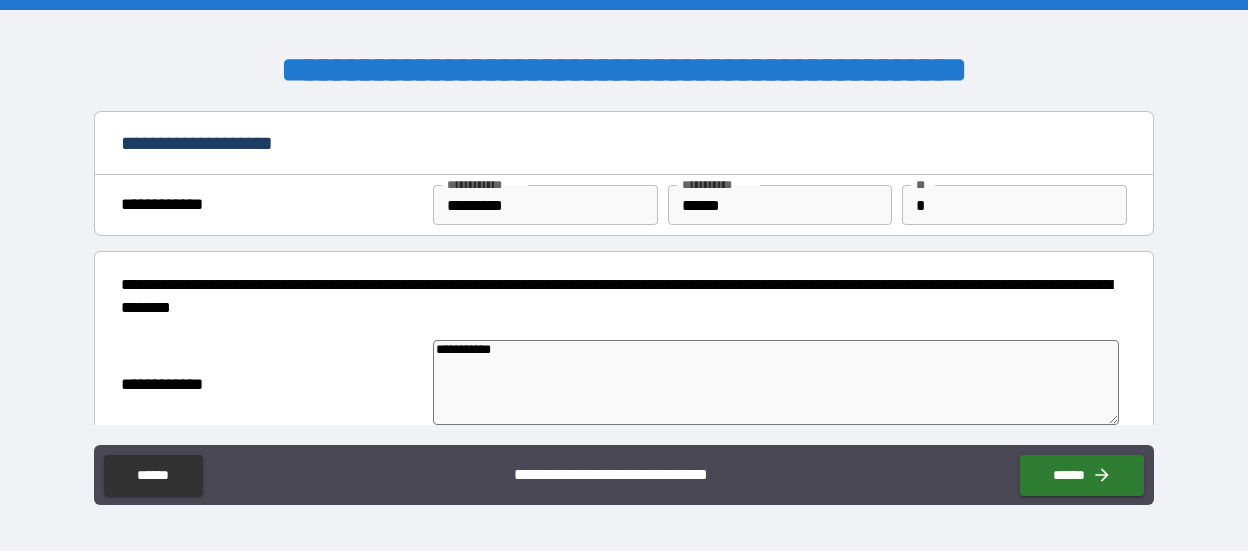 type on "*" 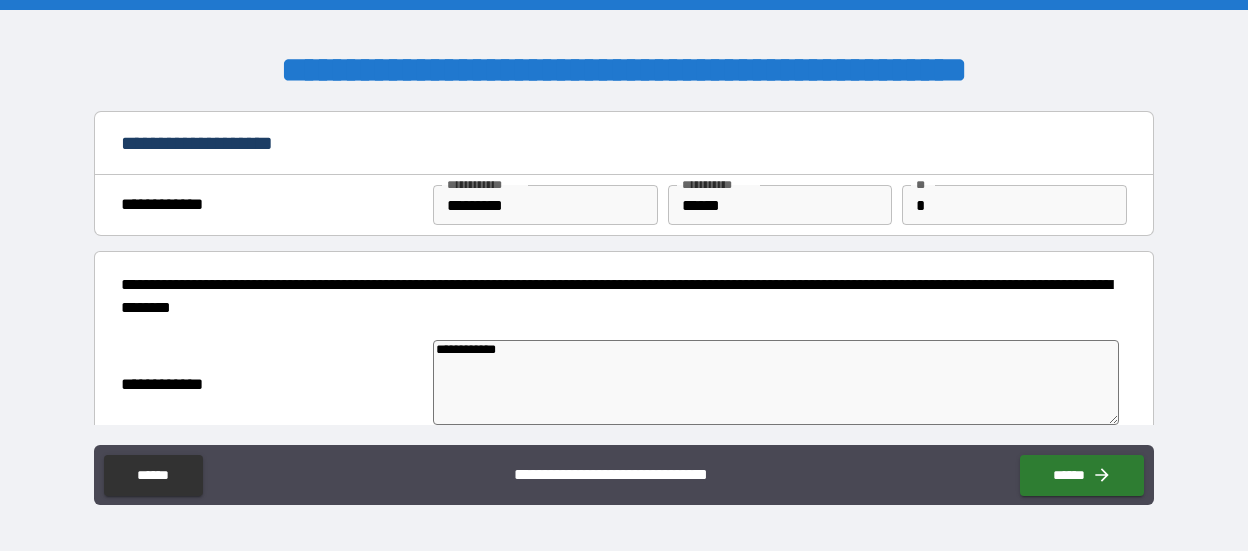 type on "**********" 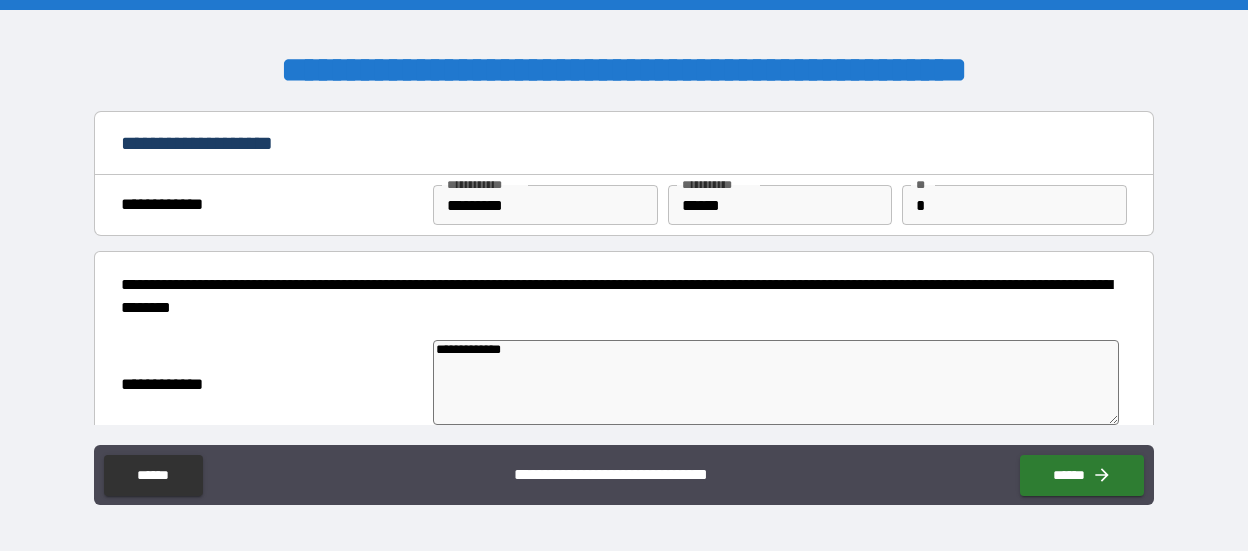 type on "**********" 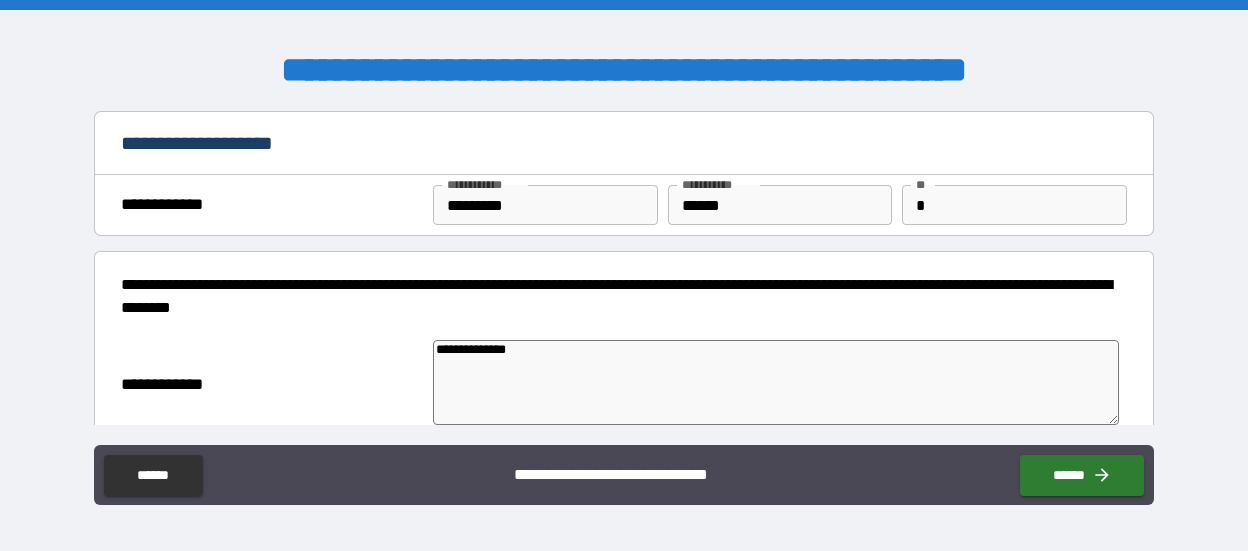 type on "**********" 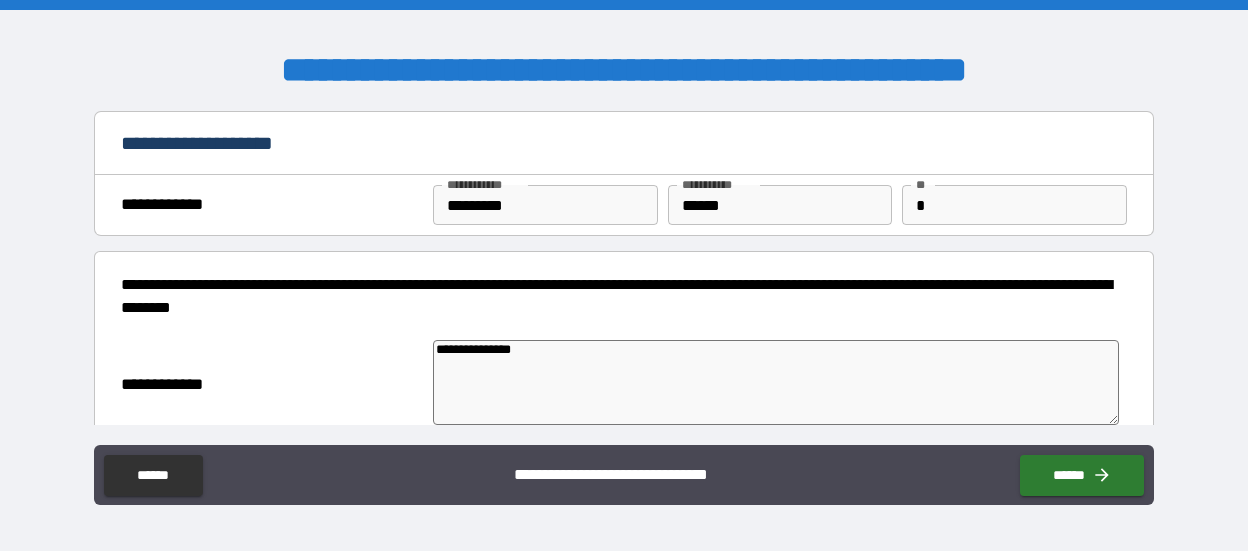 type on "**********" 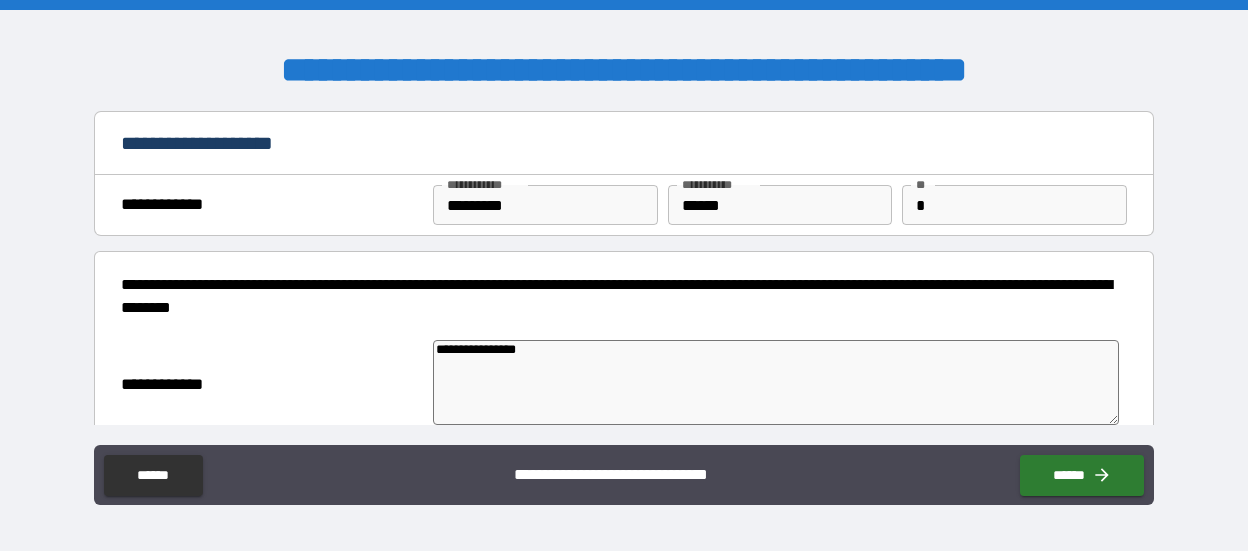 type on "*" 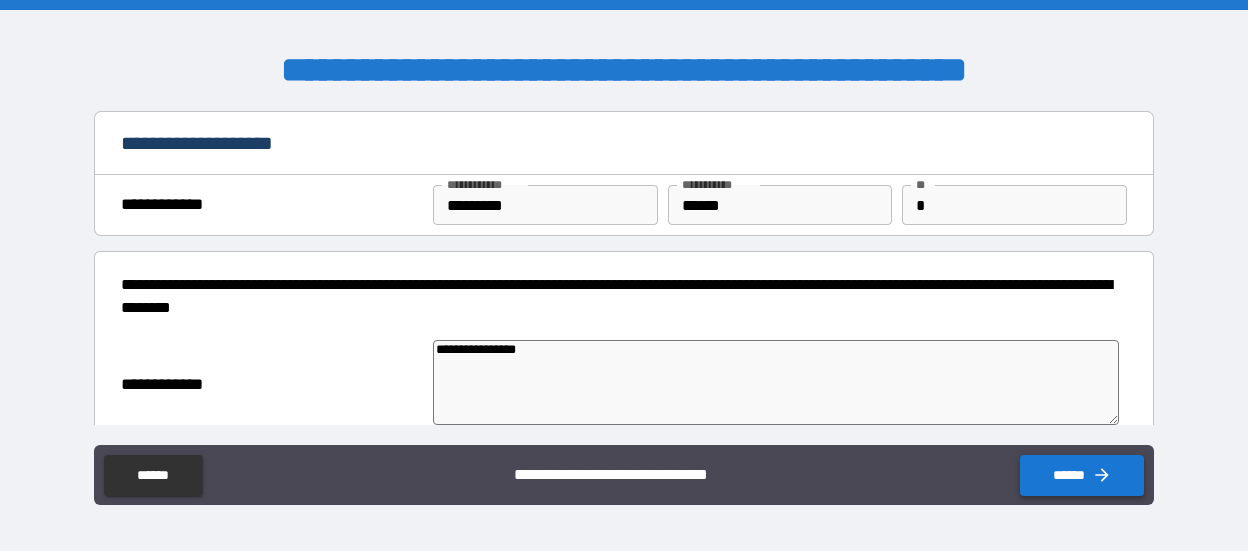 type on "**********" 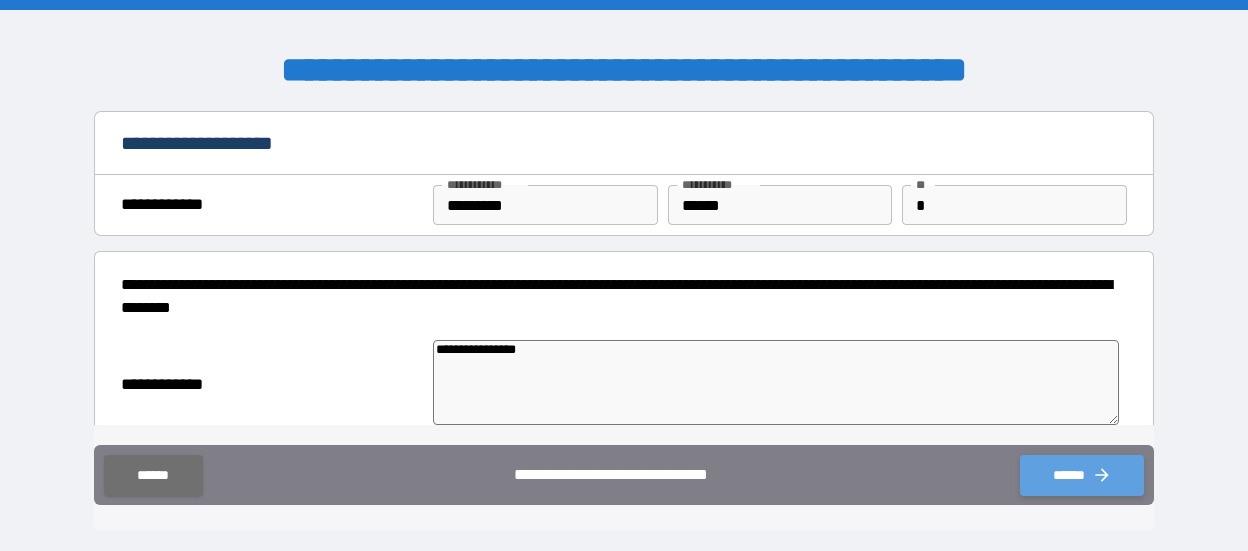 click on "******" at bounding box center (1082, 475) 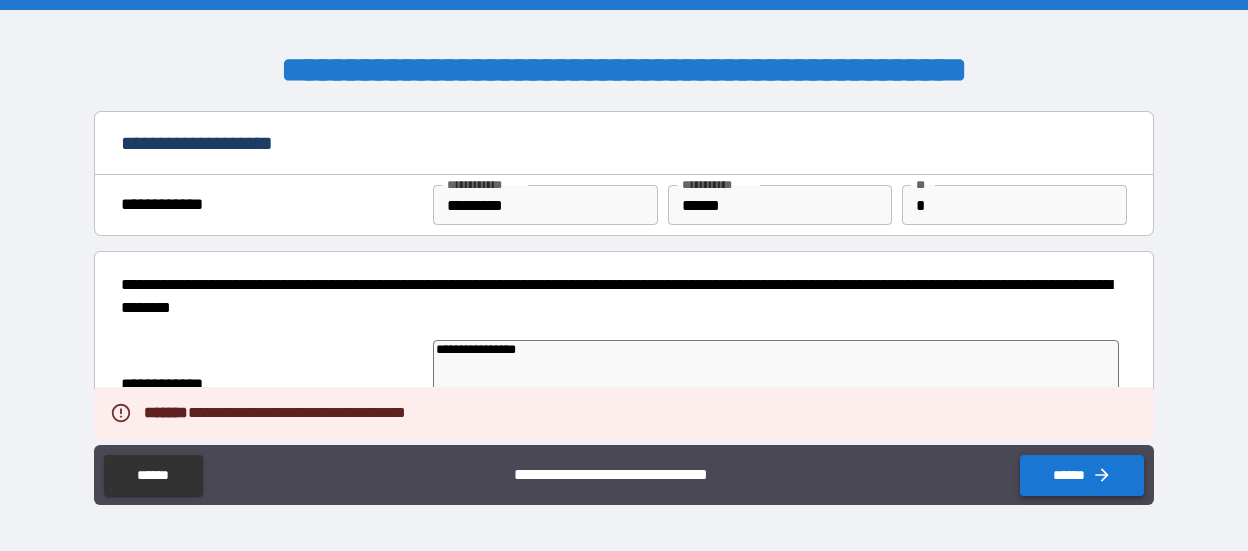 type on "*" 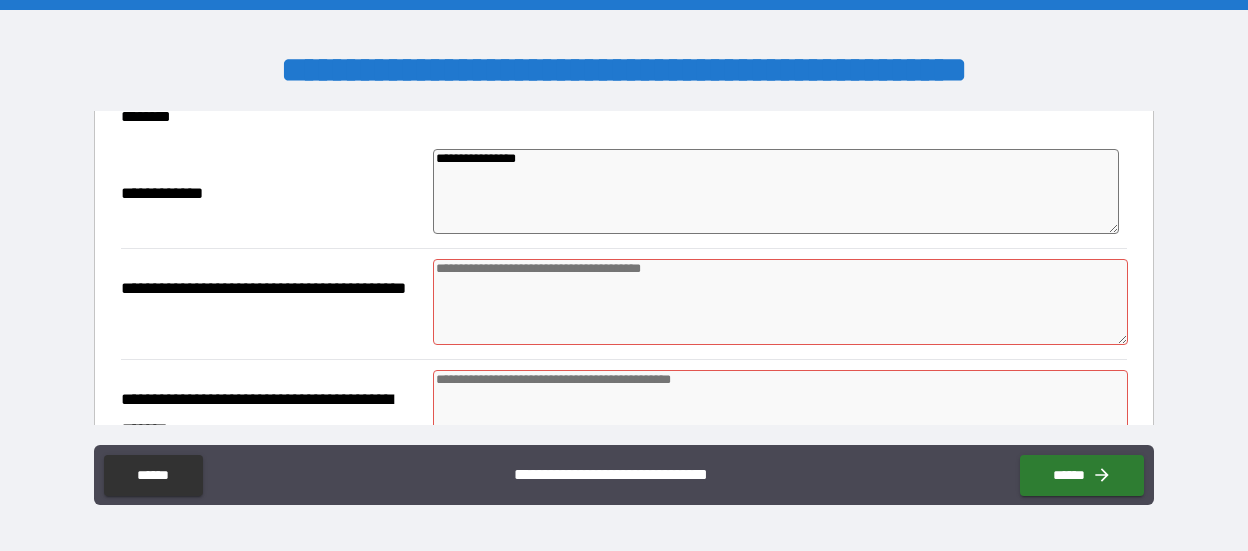 scroll, scrollTop: 214, scrollLeft: 0, axis: vertical 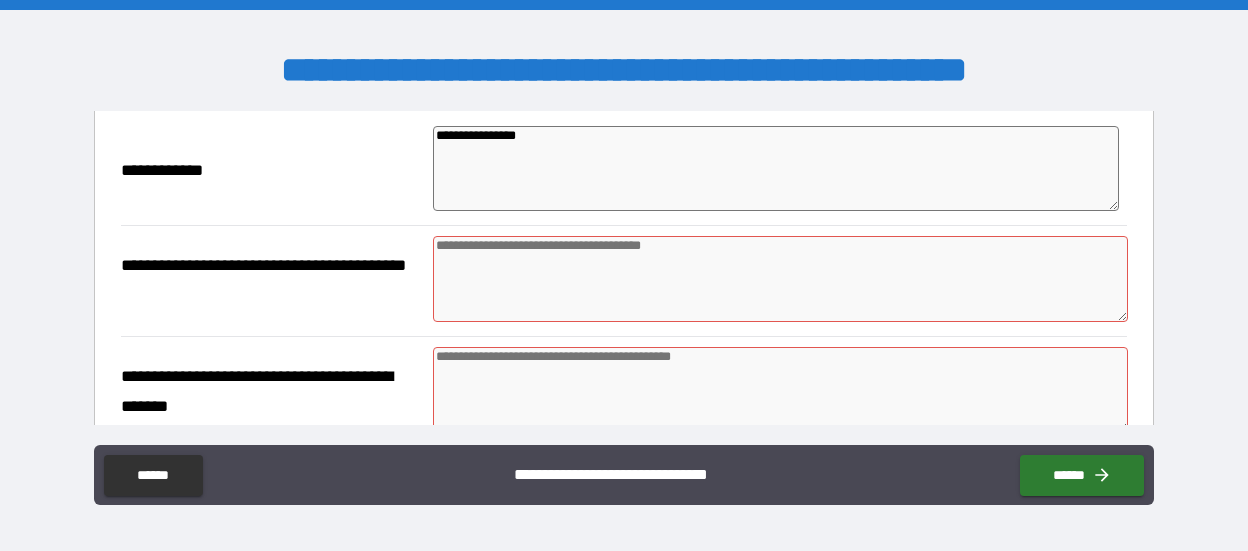 drag, startPoint x: 525, startPoint y: 139, endPoint x: 394, endPoint y: 140, distance: 131.00381 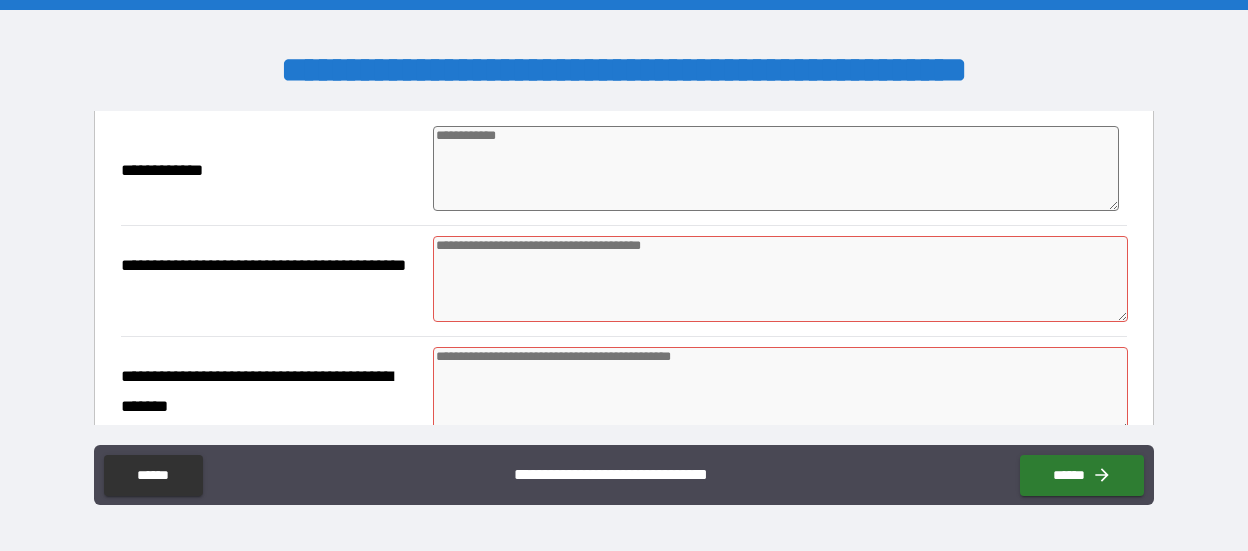 type on "*" 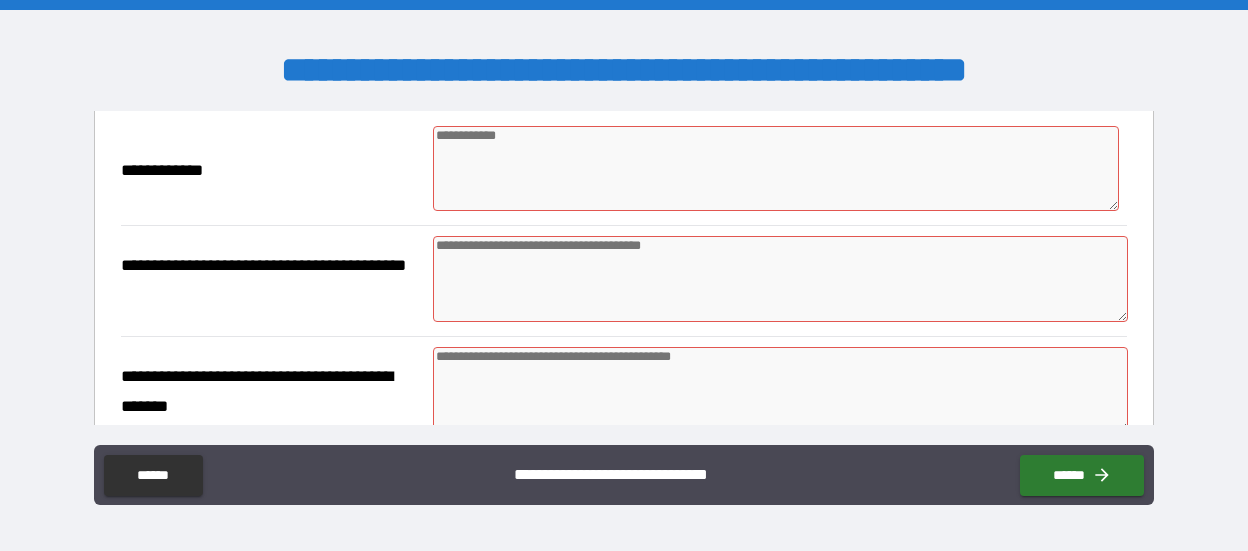 type 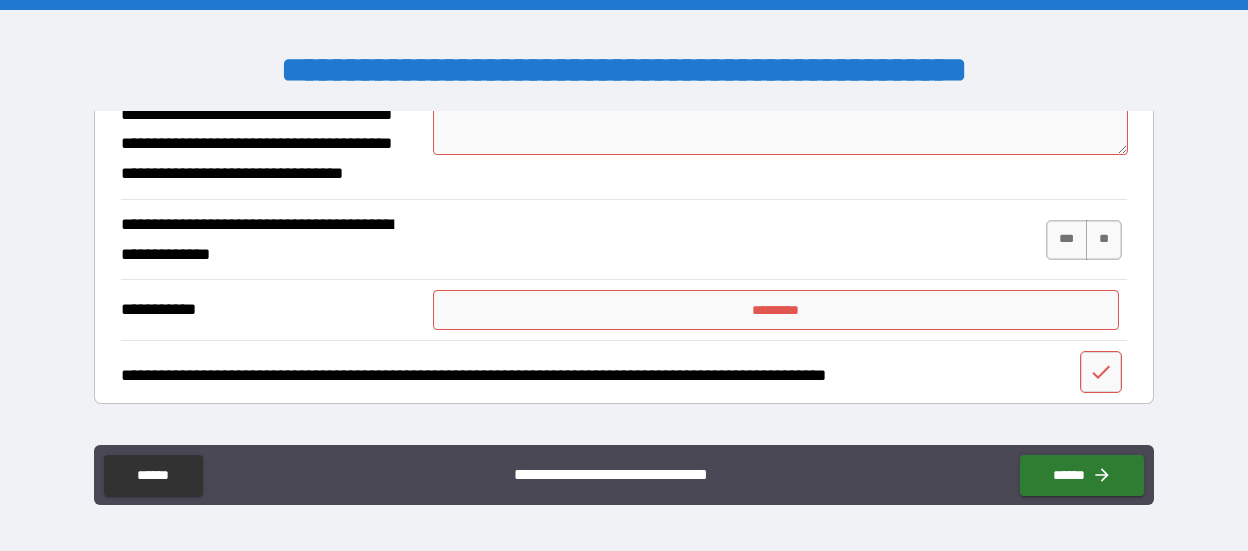 scroll, scrollTop: 1598, scrollLeft: 0, axis: vertical 